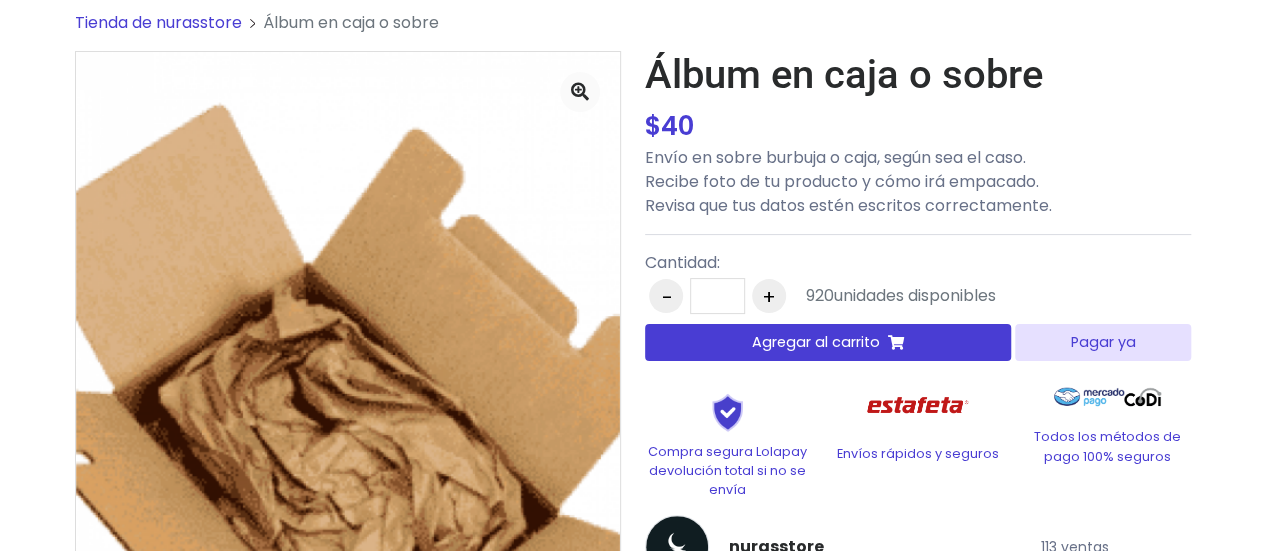 scroll, scrollTop: 100, scrollLeft: 0, axis: vertical 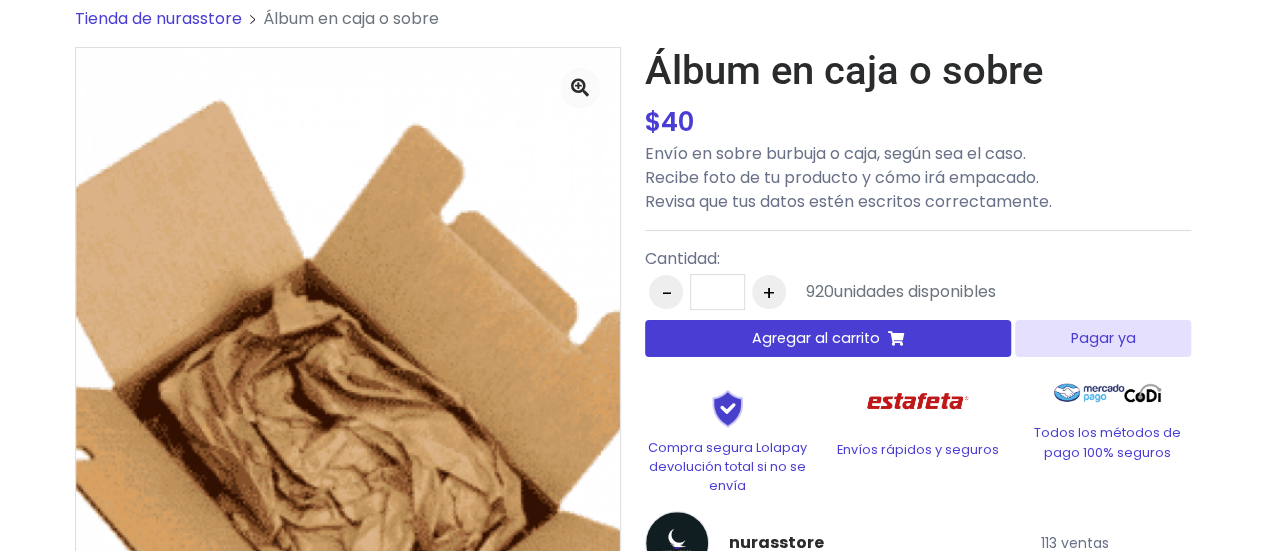 click on "-" at bounding box center [666, 292] 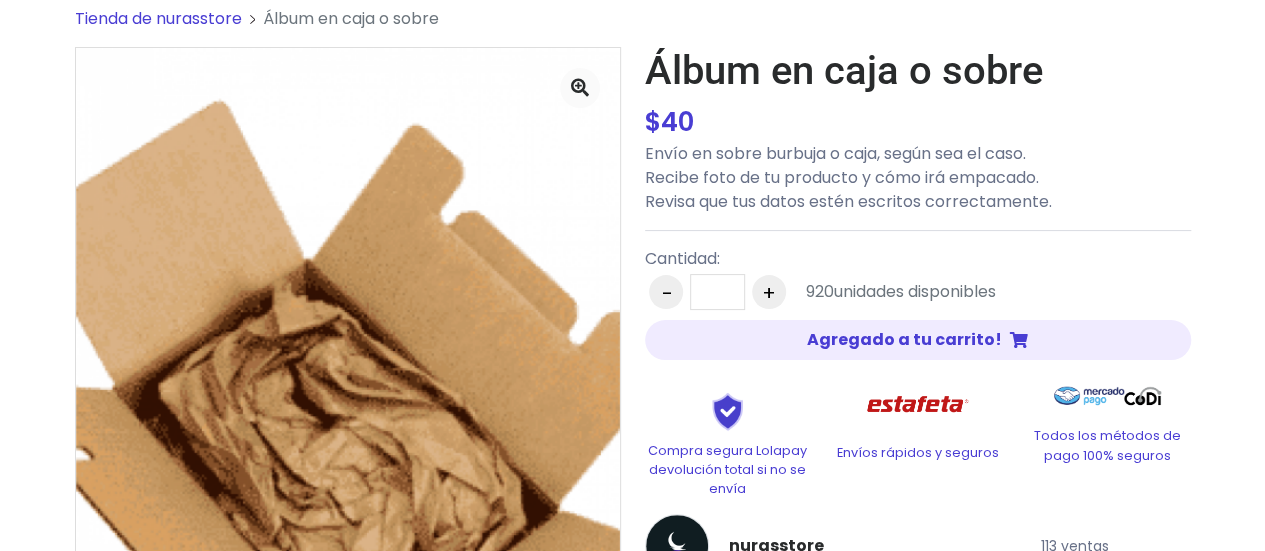 scroll, scrollTop: 11, scrollLeft: 0, axis: vertical 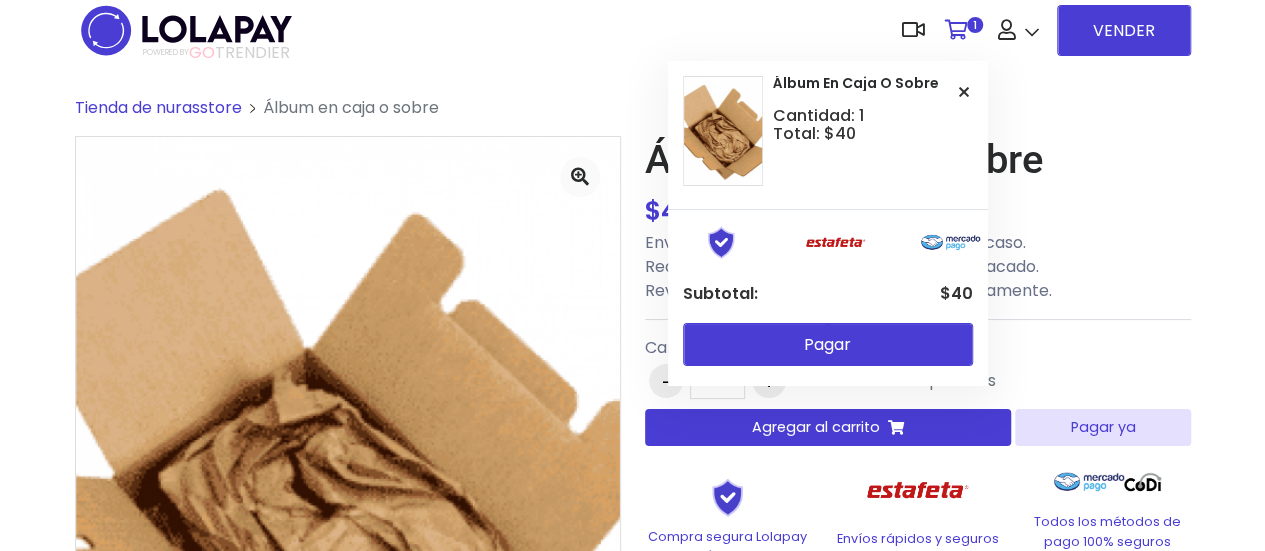 click on "1" at bounding box center (961, 30) 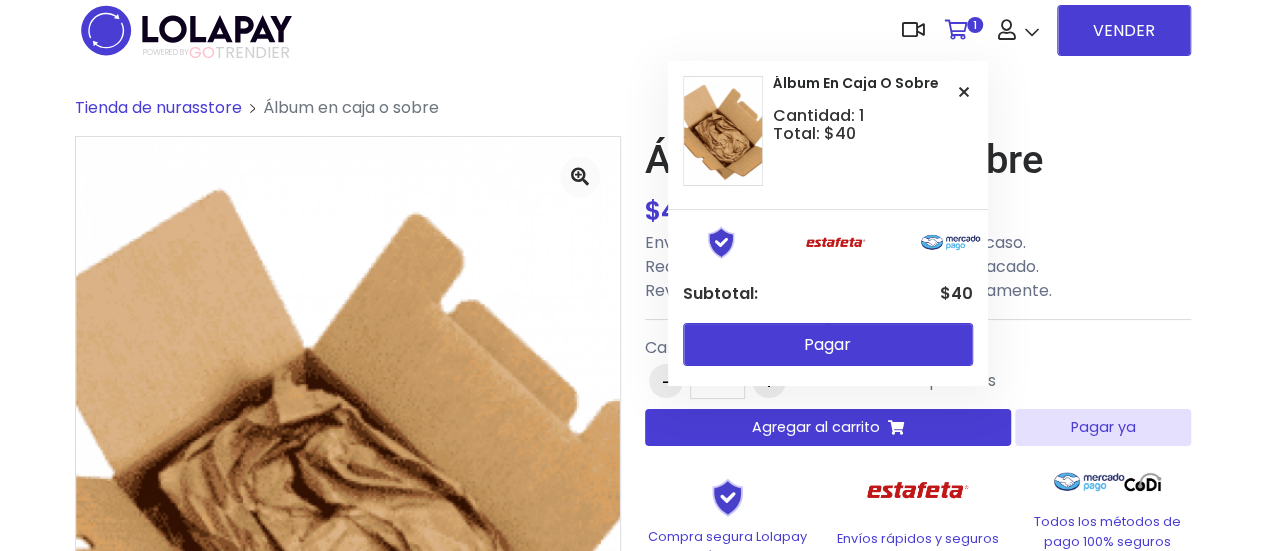click at bounding box center (956, 30) 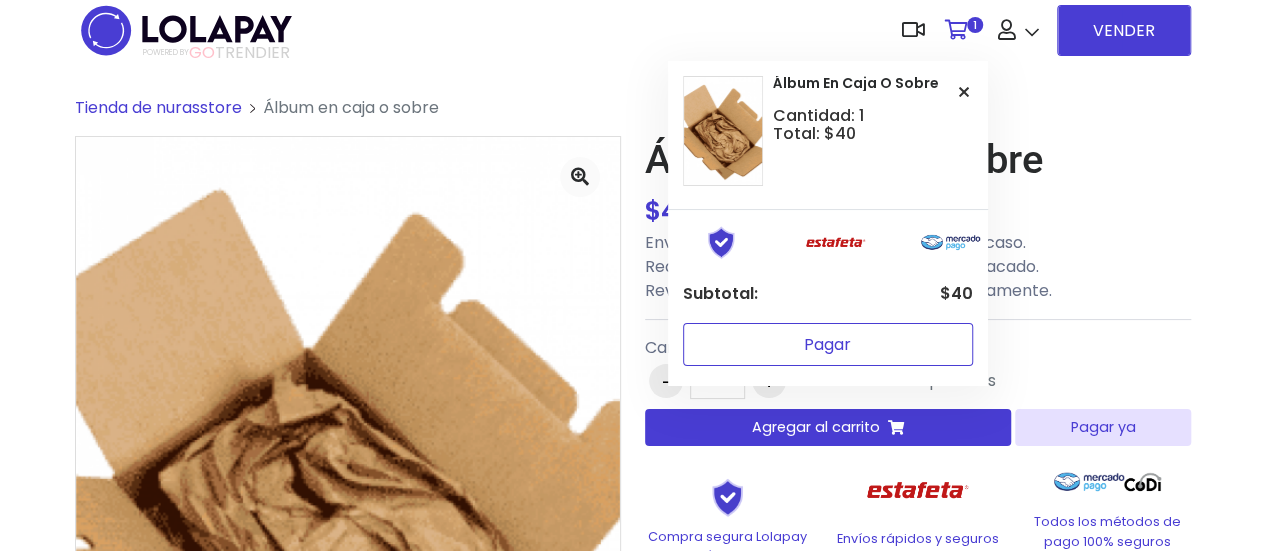 click on "Pagar" at bounding box center [828, 344] 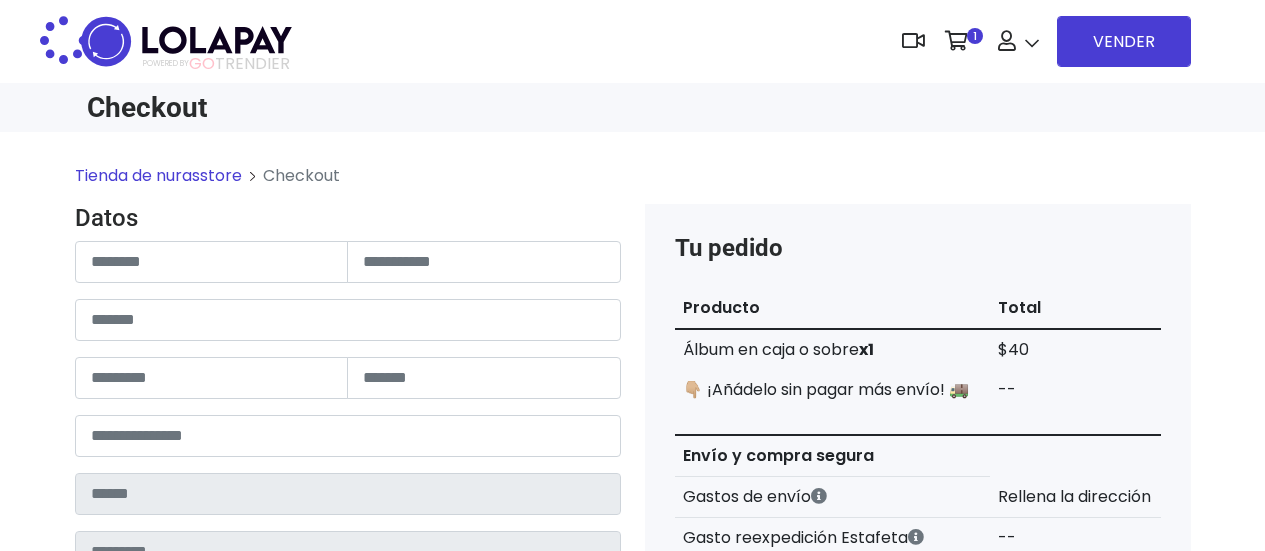 scroll, scrollTop: 0, scrollLeft: 0, axis: both 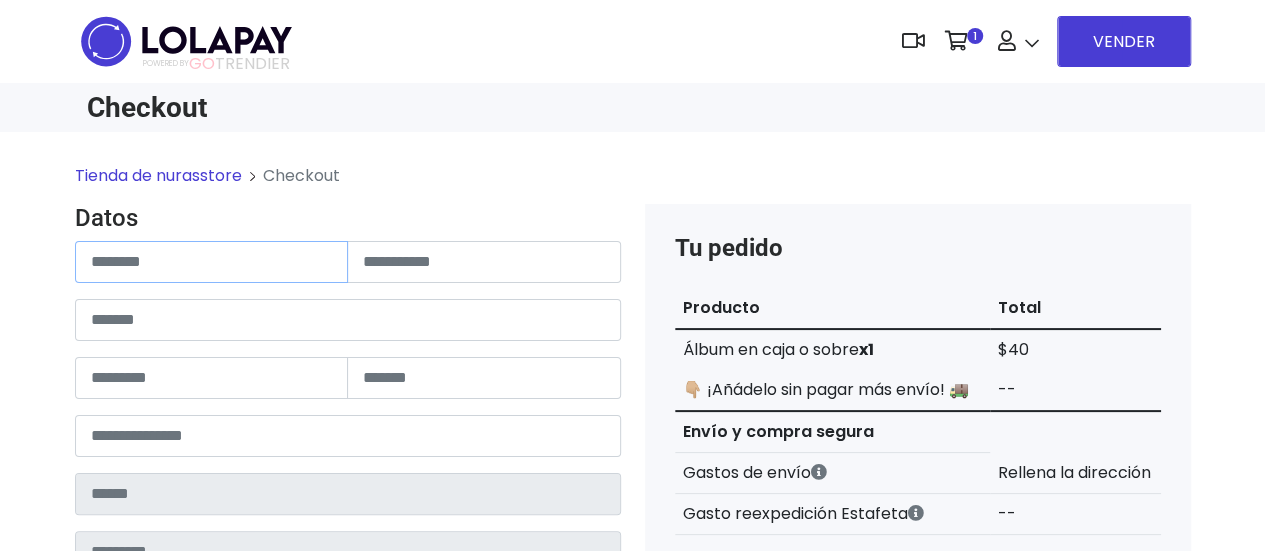 click at bounding box center (212, 262) 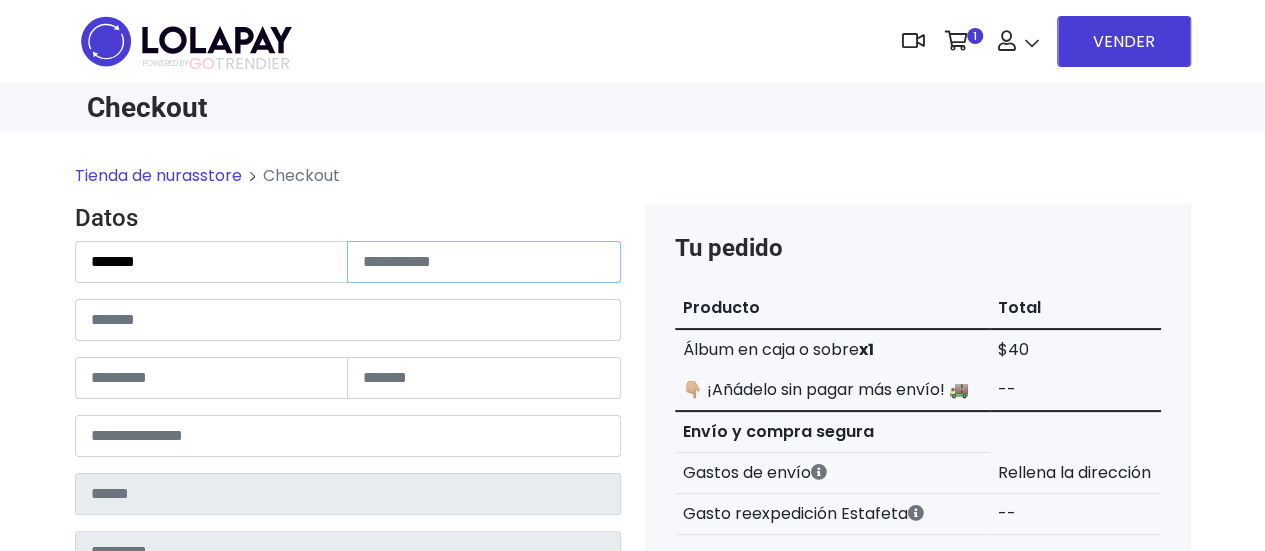 click at bounding box center (484, 262) 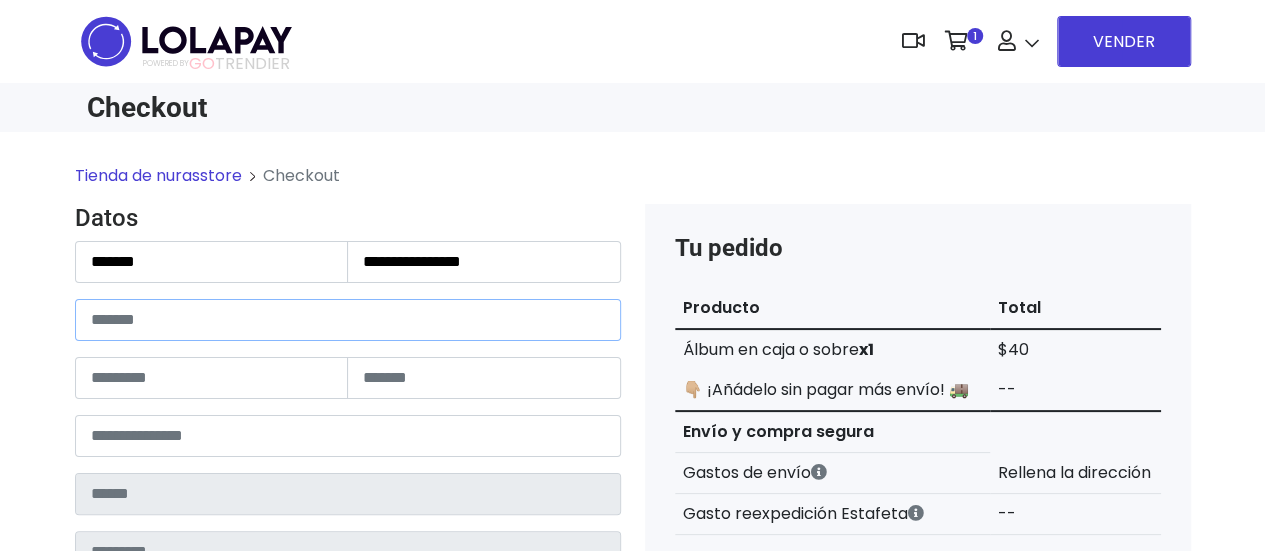 click at bounding box center [348, 320] 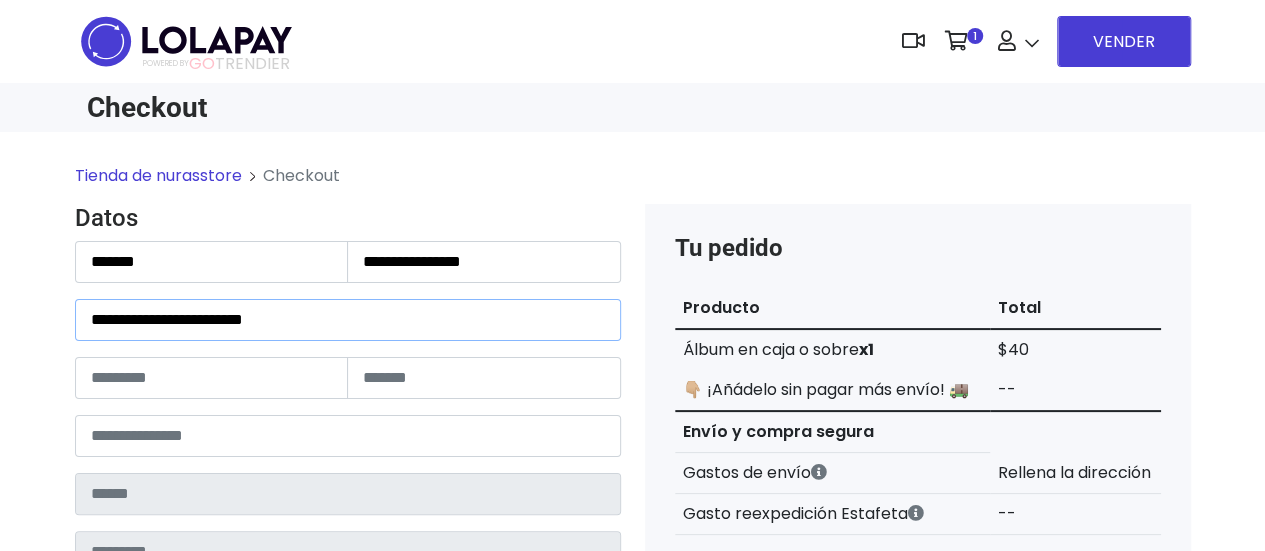 type on "**********" 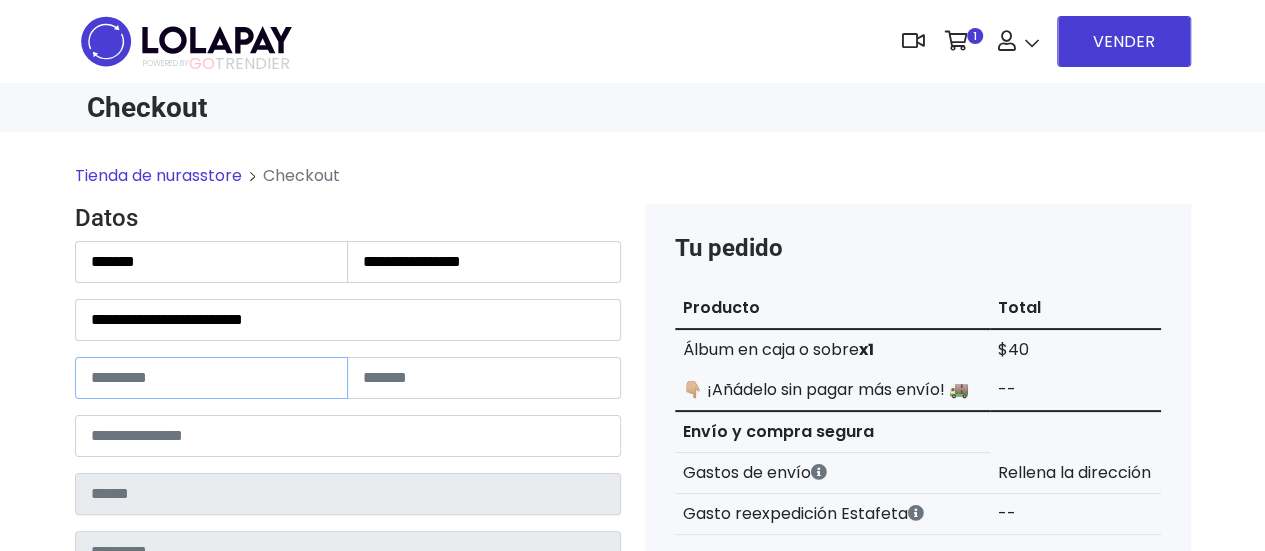click at bounding box center (212, 378) 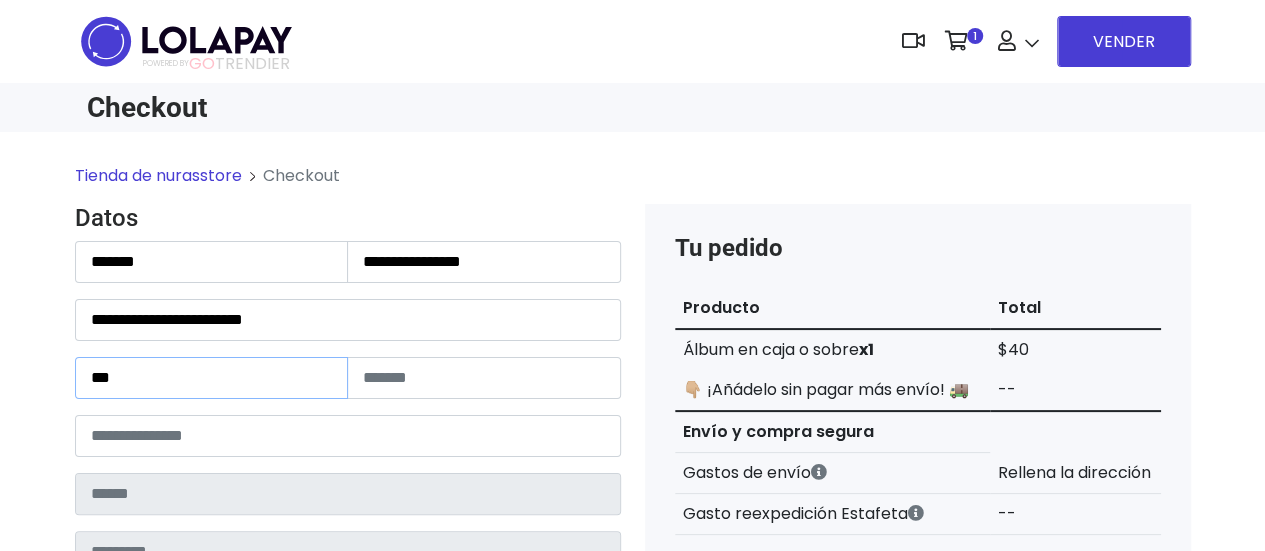 type on "***" 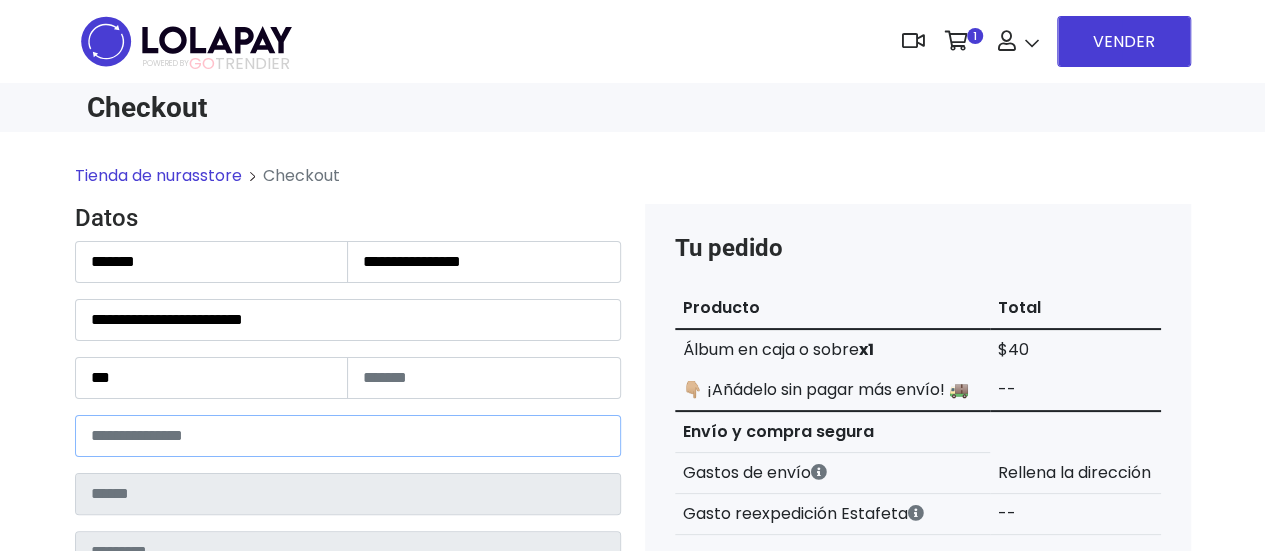 click at bounding box center (348, 436) 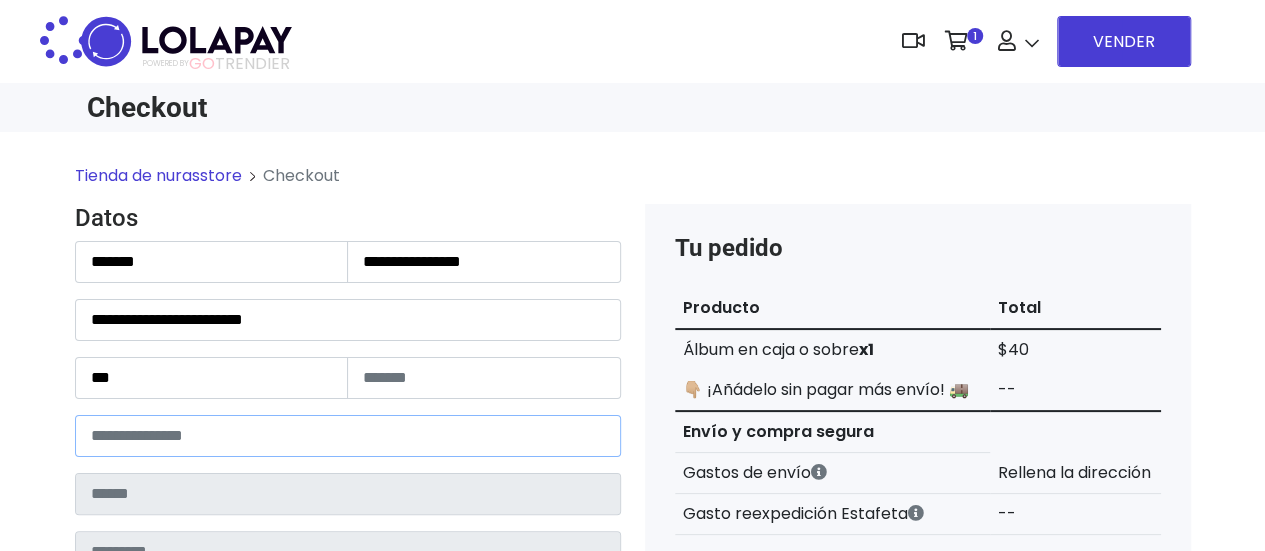 type on "**********" 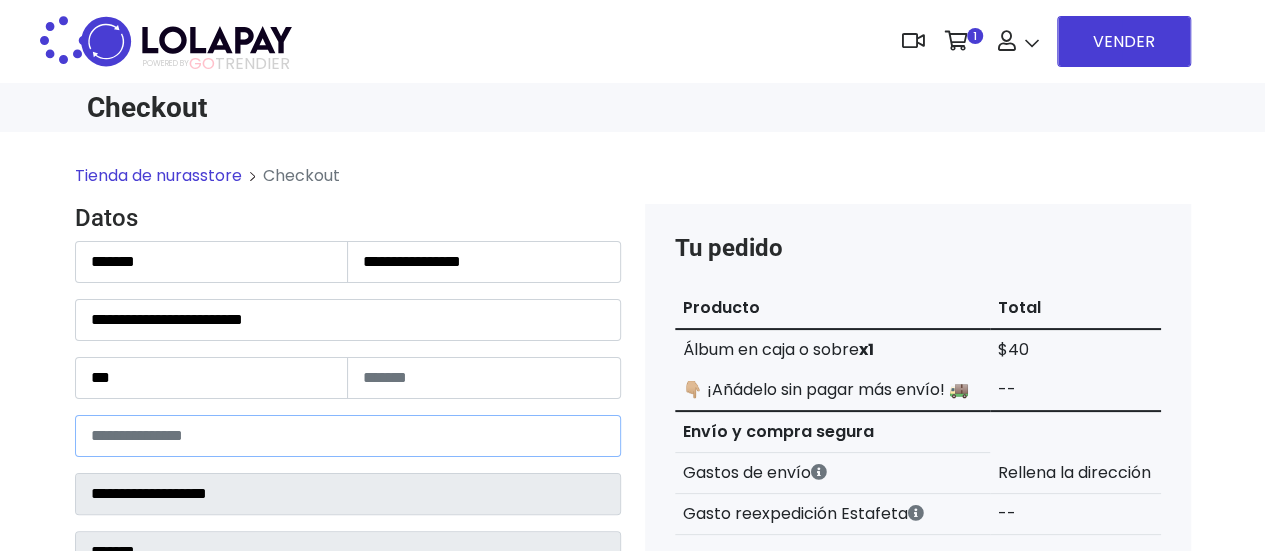 select 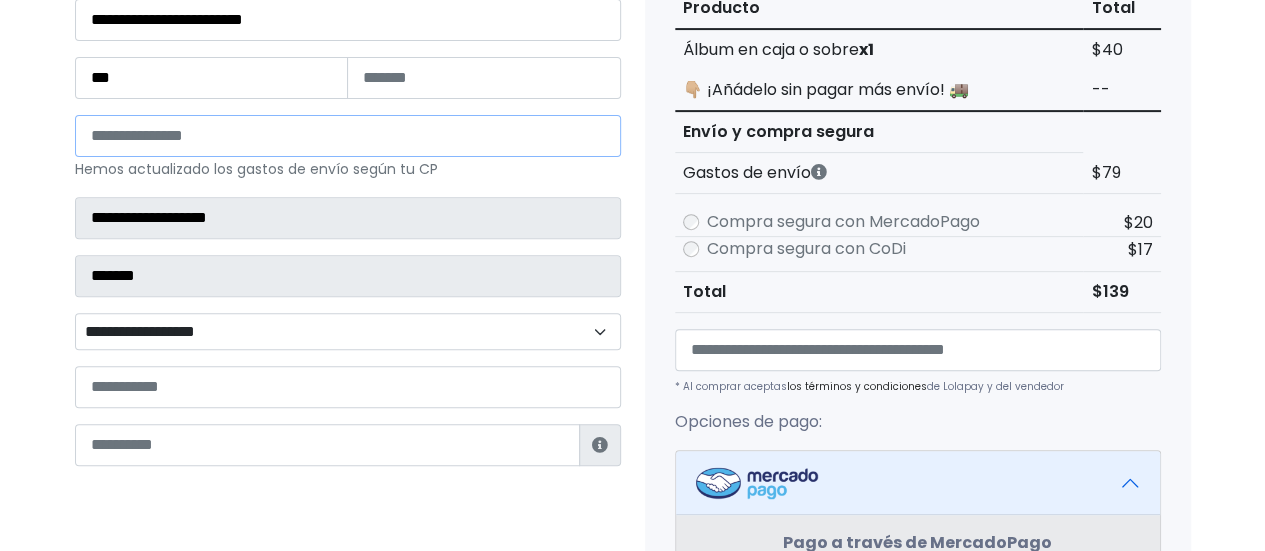 scroll, scrollTop: 400, scrollLeft: 0, axis: vertical 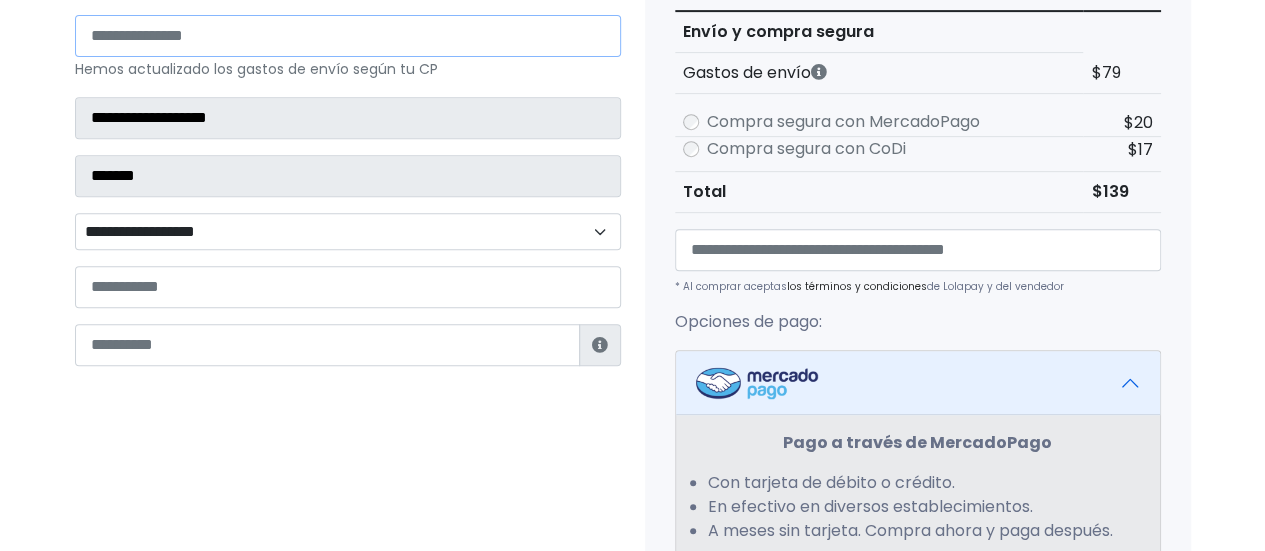 type on "*****" 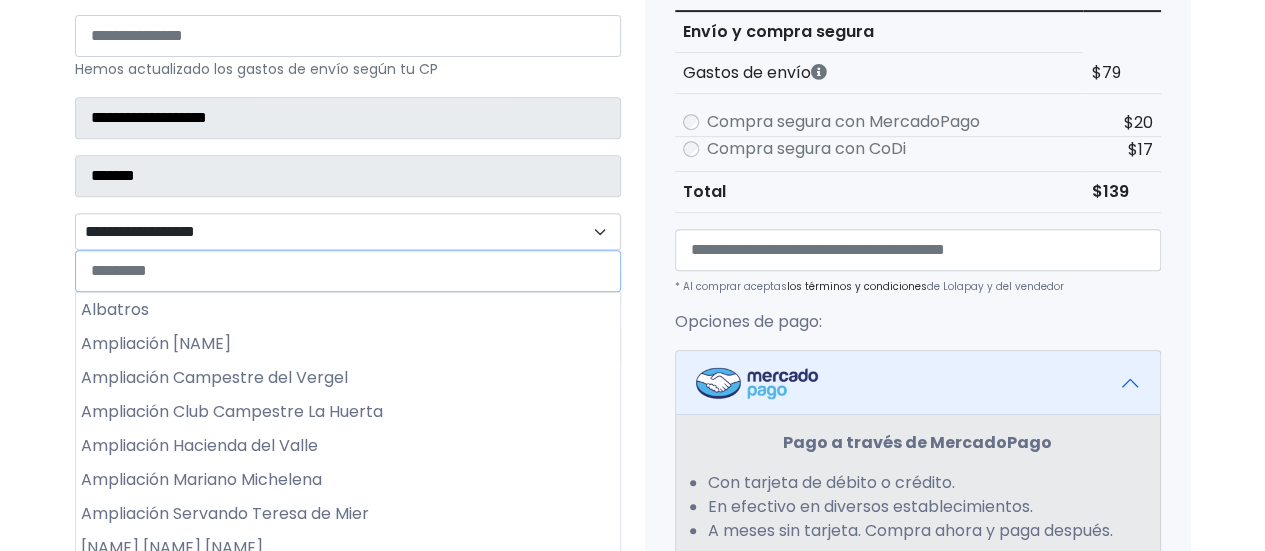 click on "**********" at bounding box center [348, 231] 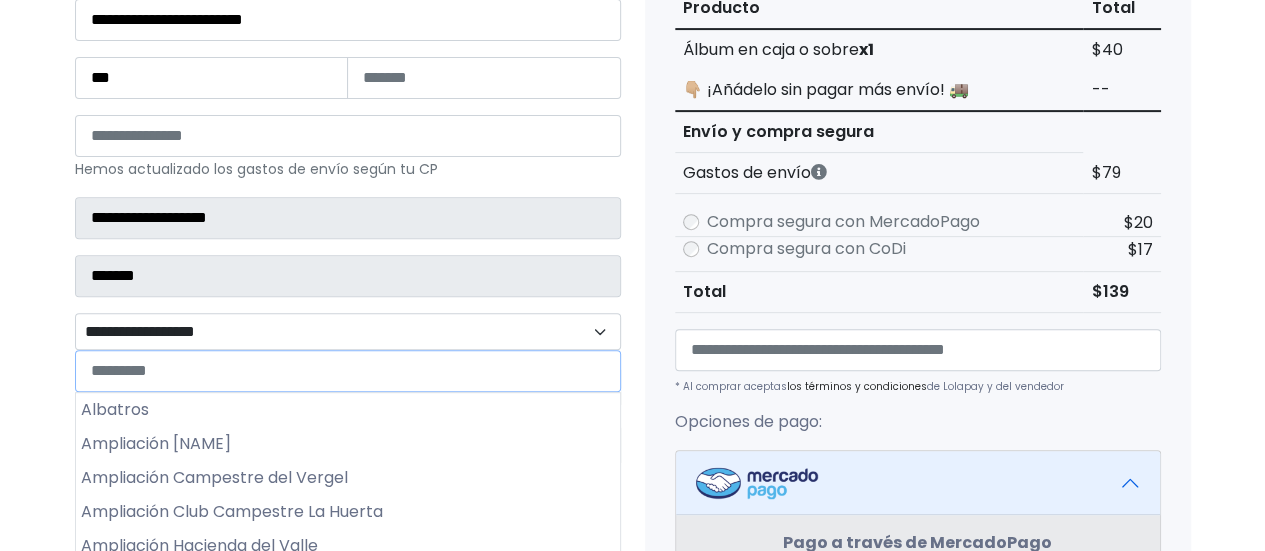 scroll, scrollTop: 300, scrollLeft: 0, axis: vertical 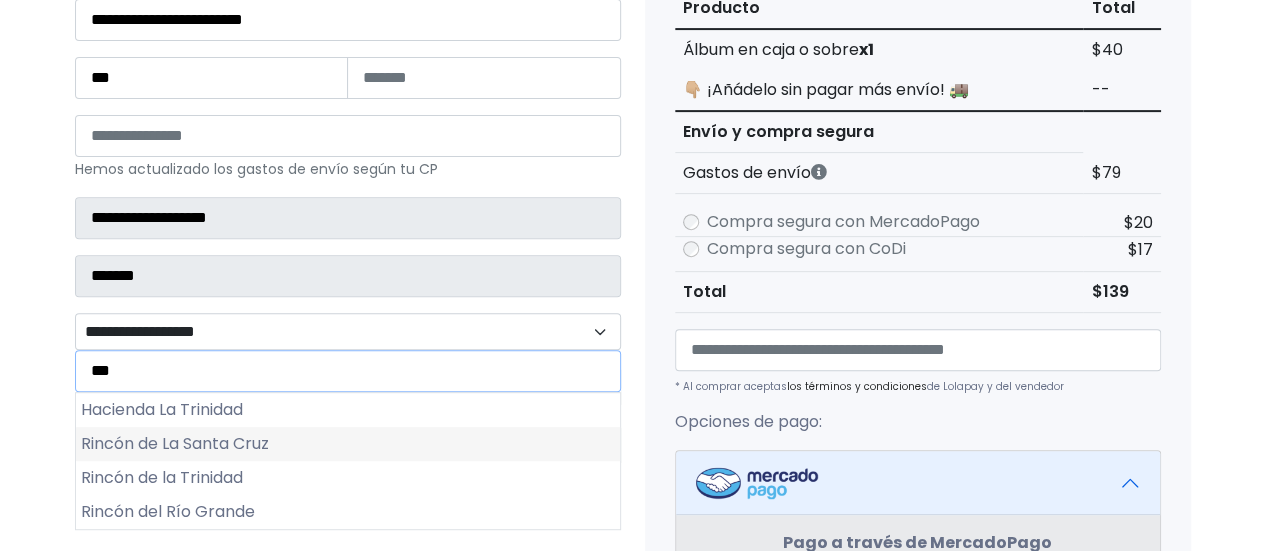 type on "***" 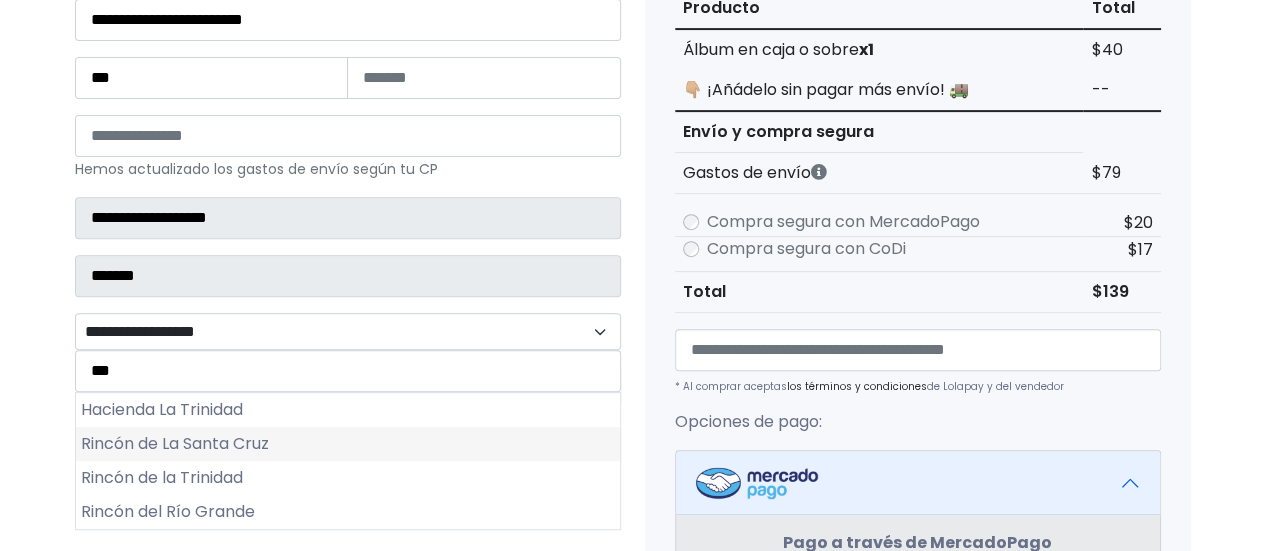 click on "Rincón de La Santa Cruz" at bounding box center (348, 444) 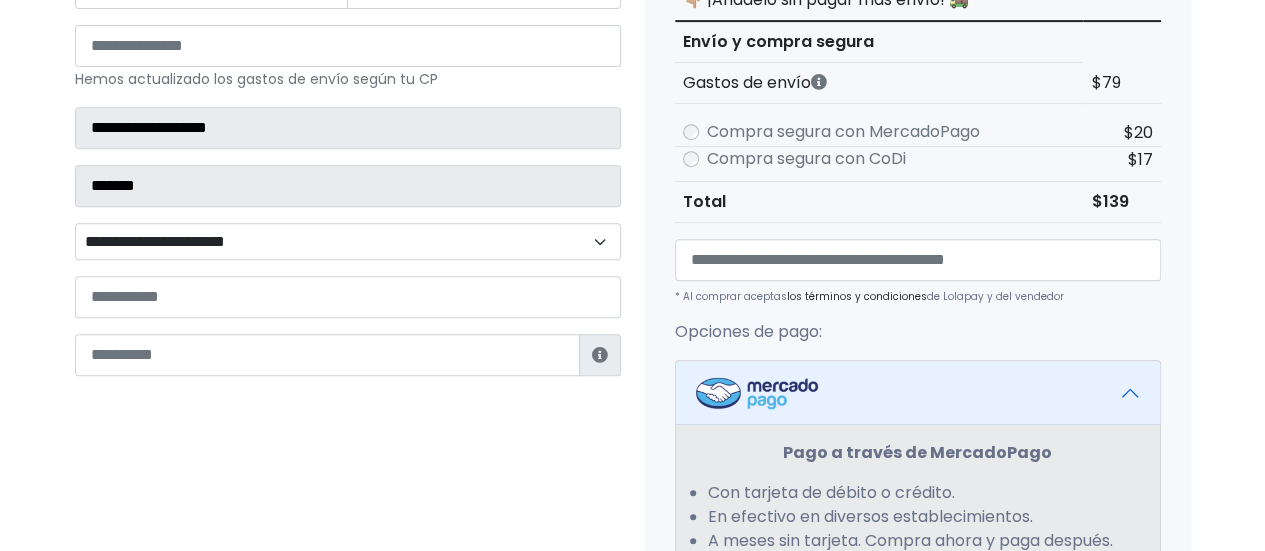 scroll, scrollTop: 402, scrollLeft: 0, axis: vertical 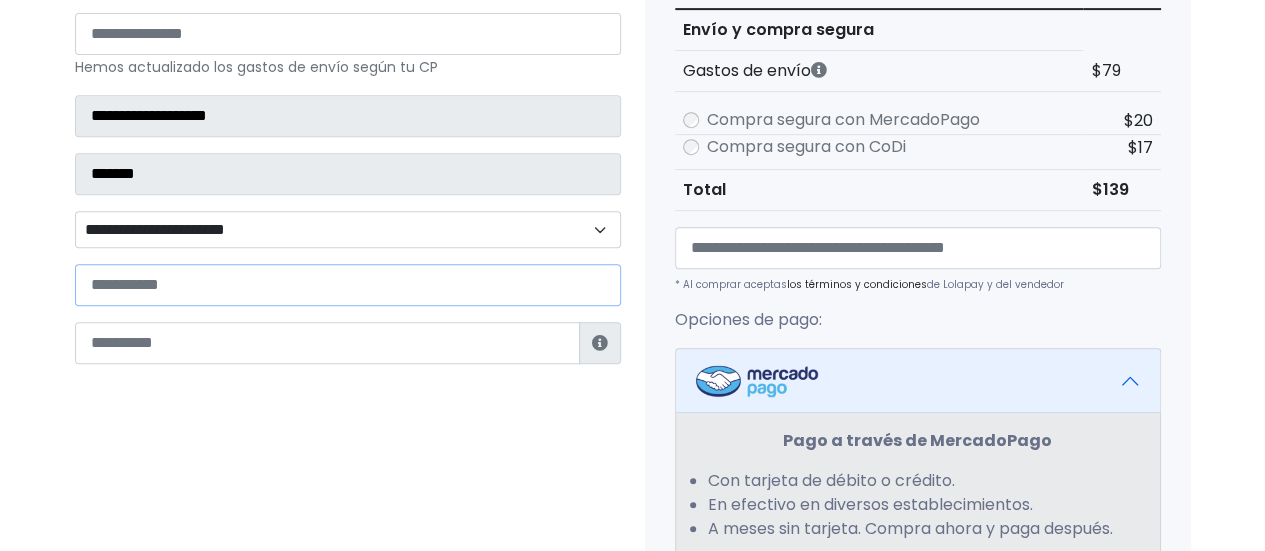 click at bounding box center (348, 285) 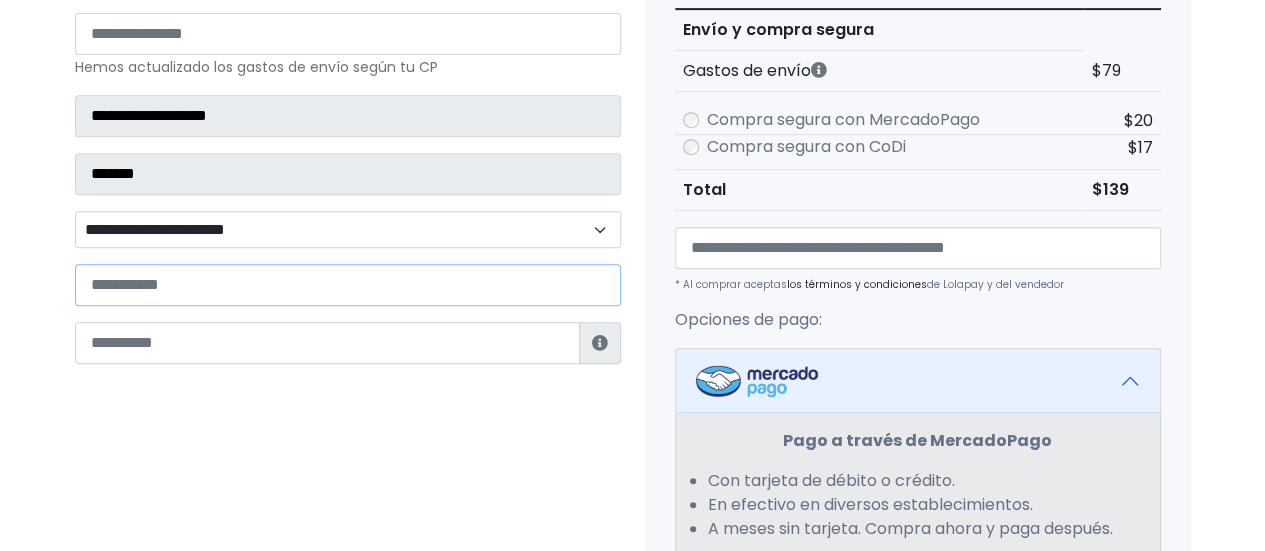 type on "**********" 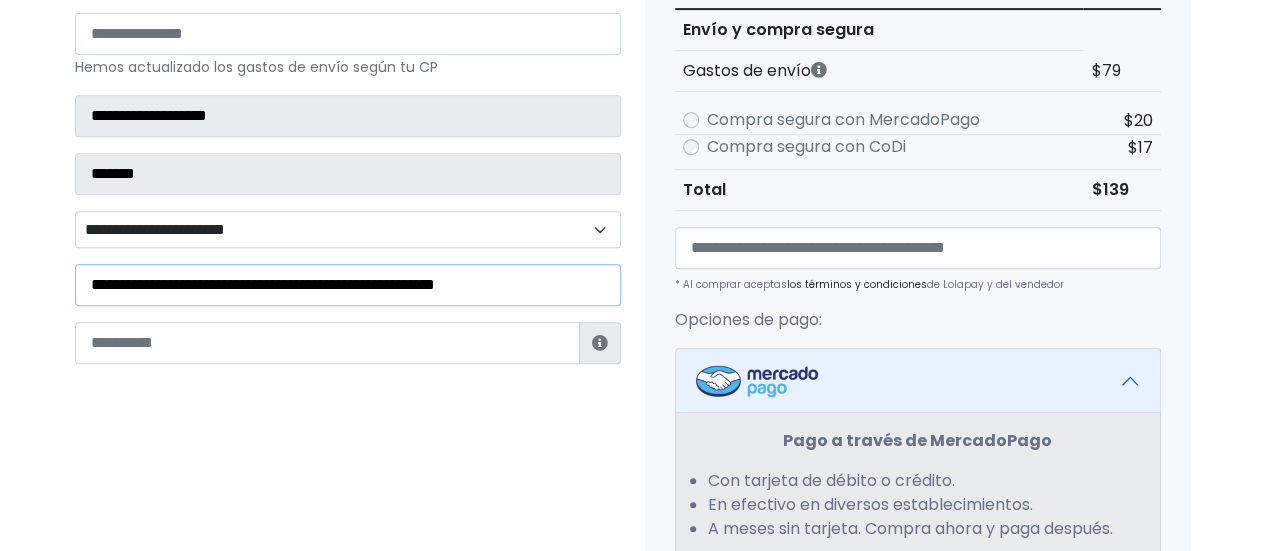 drag, startPoint x: 568, startPoint y: 279, endPoint x: 80, endPoint y: 285, distance: 488.0369 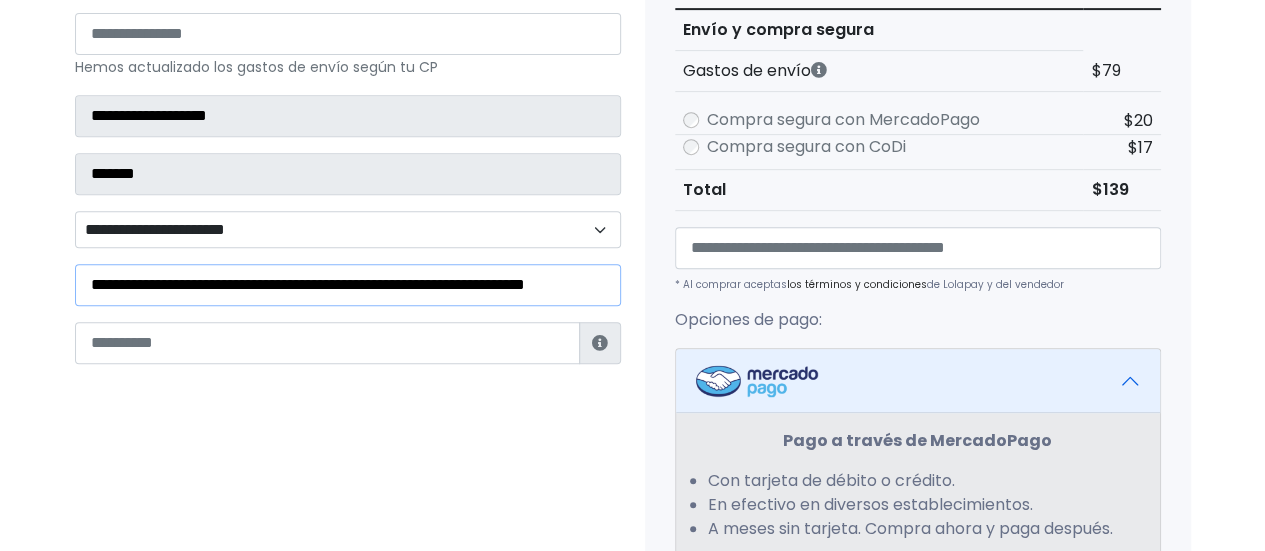 scroll, scrollTop: 0, scrollLeft: 109, axis: horizontal 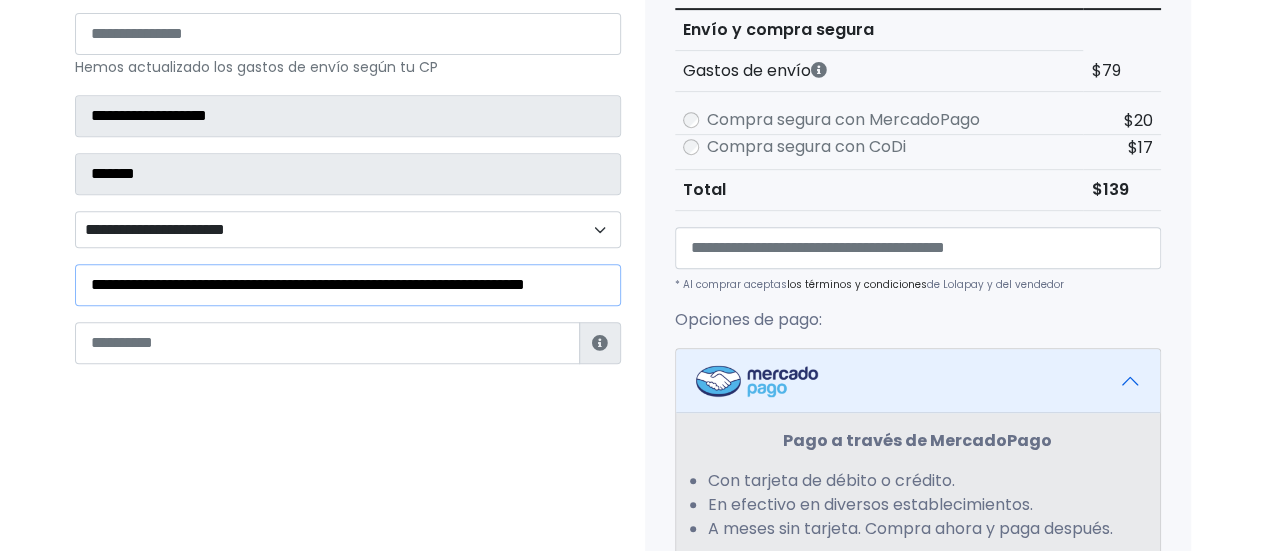 type on "**********" 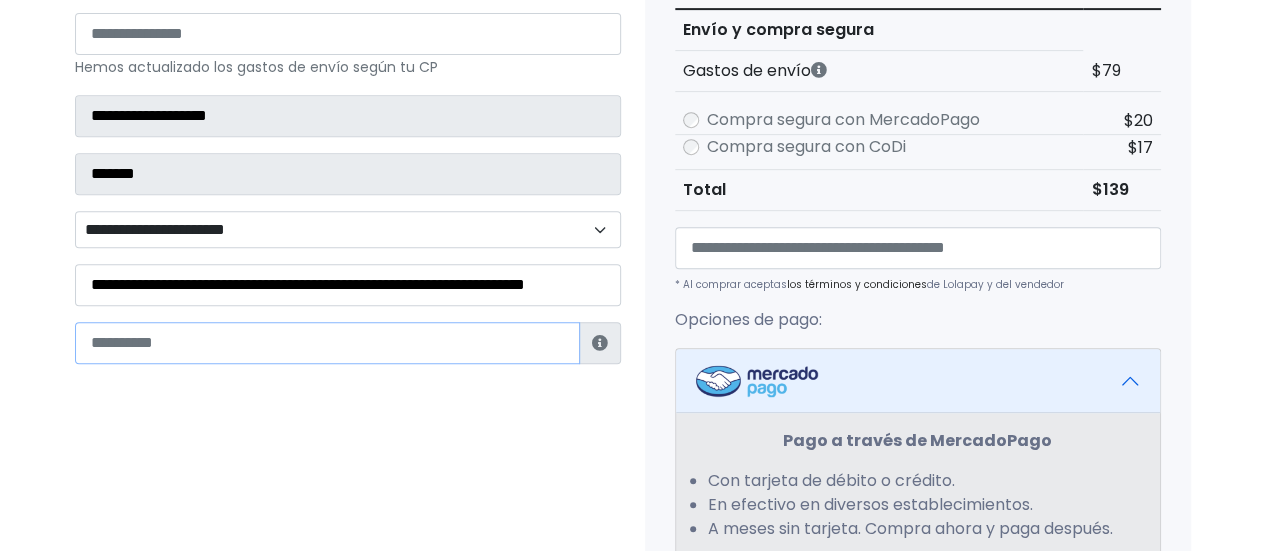 scroll, scrollTop: 0, scrollLeft: 0, axis: both 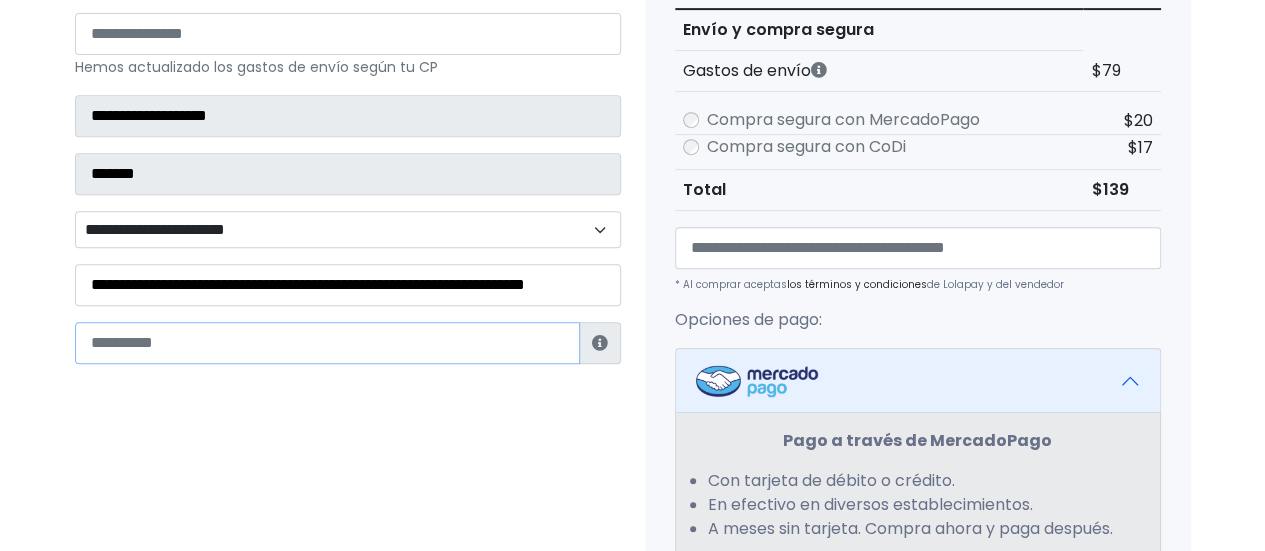 click at bounding box center (327, 343) 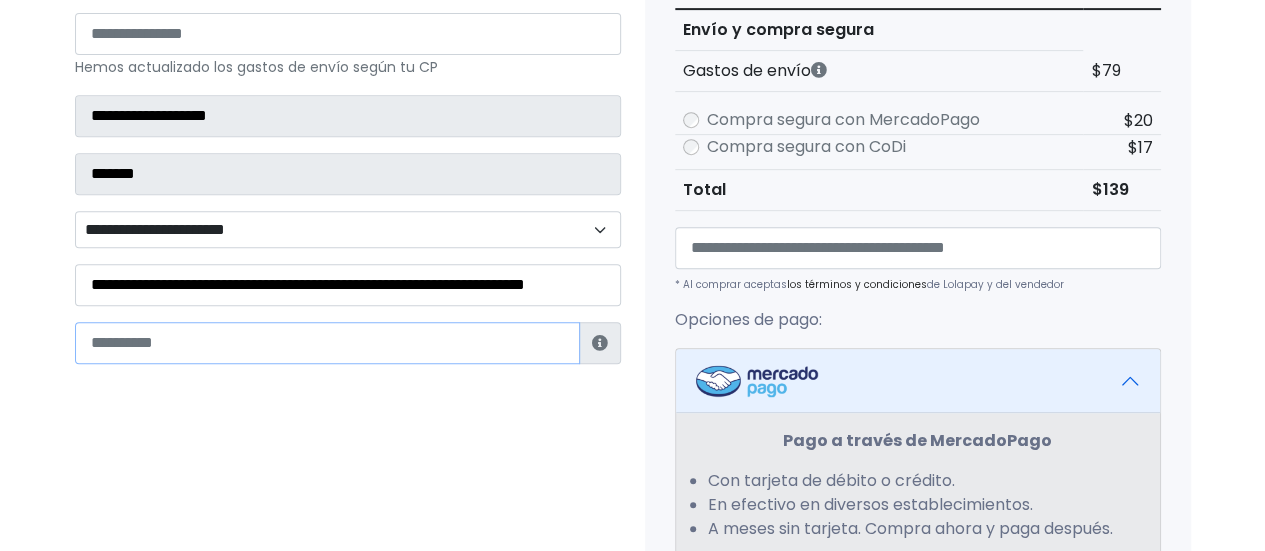 type on "**********" 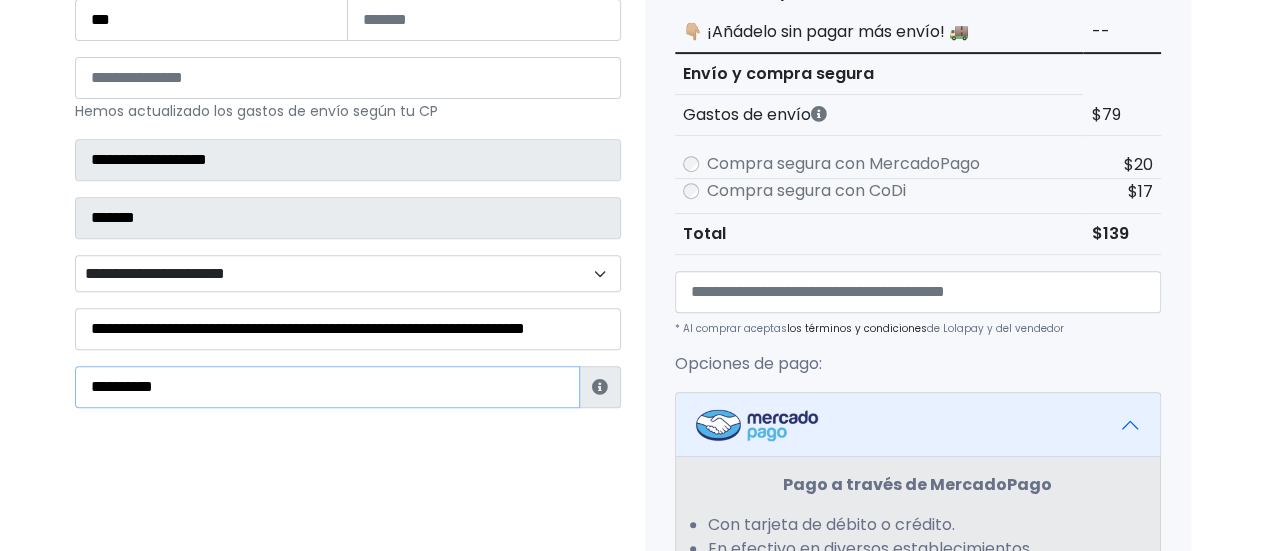 scroll, scrollTop: 378, scrollLeft: 0, axis: vertical 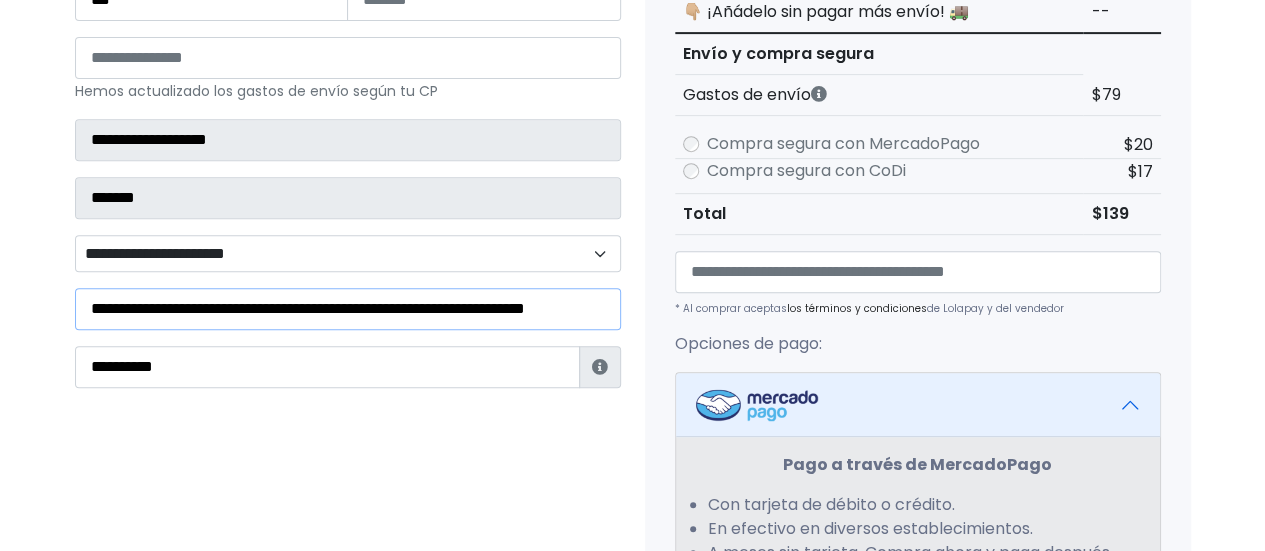 drag, startPoint x: 603, startPoint y: 304, endPoint x: 637, endPoint y: 307, distance: 34.132095 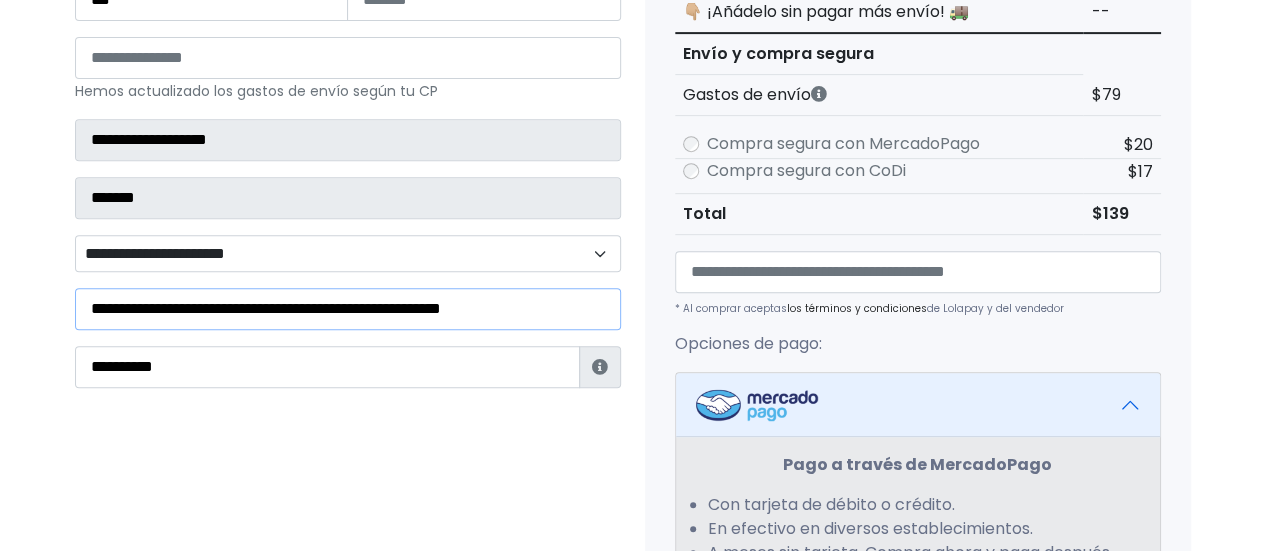 scroll, scrollTop: 0, scrollLeft: 0, axis: both 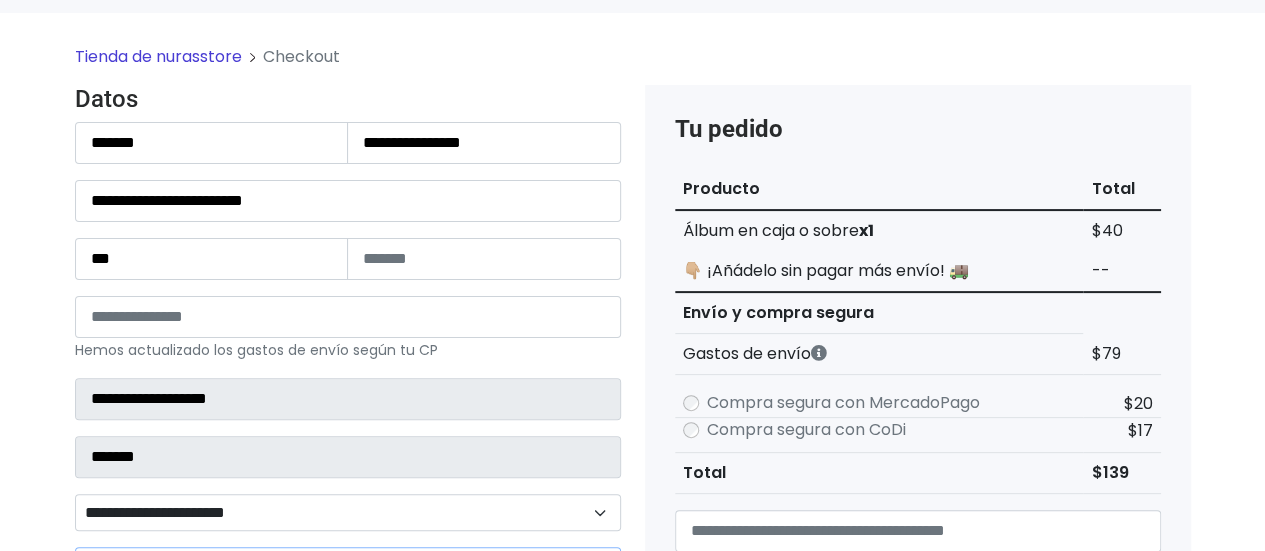type on "**********" 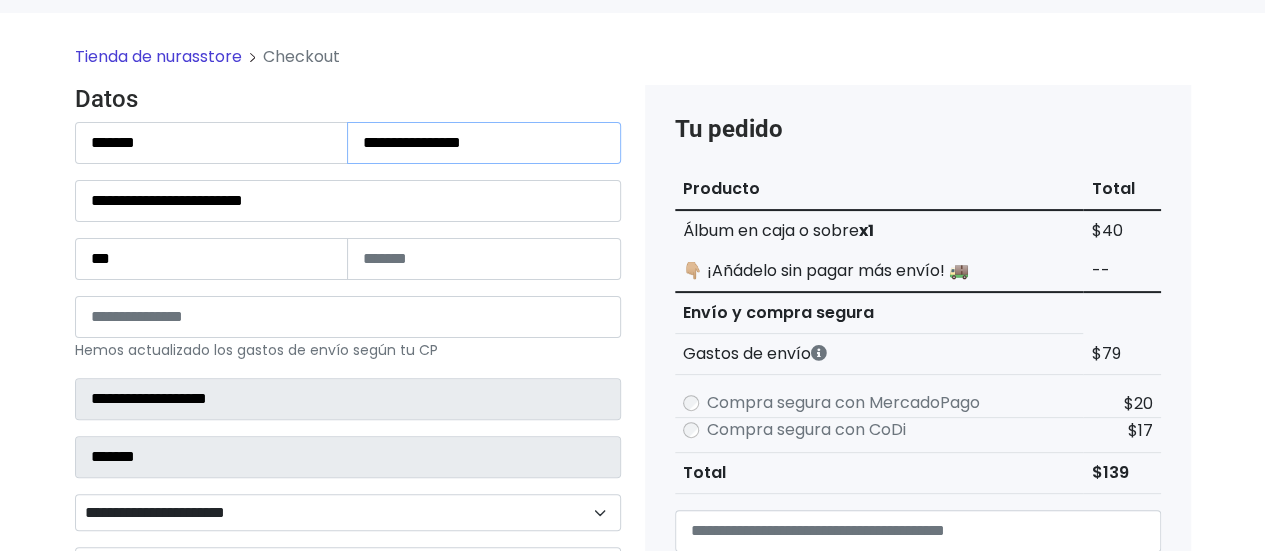 click on "**********" at bounding box center [484, 143] 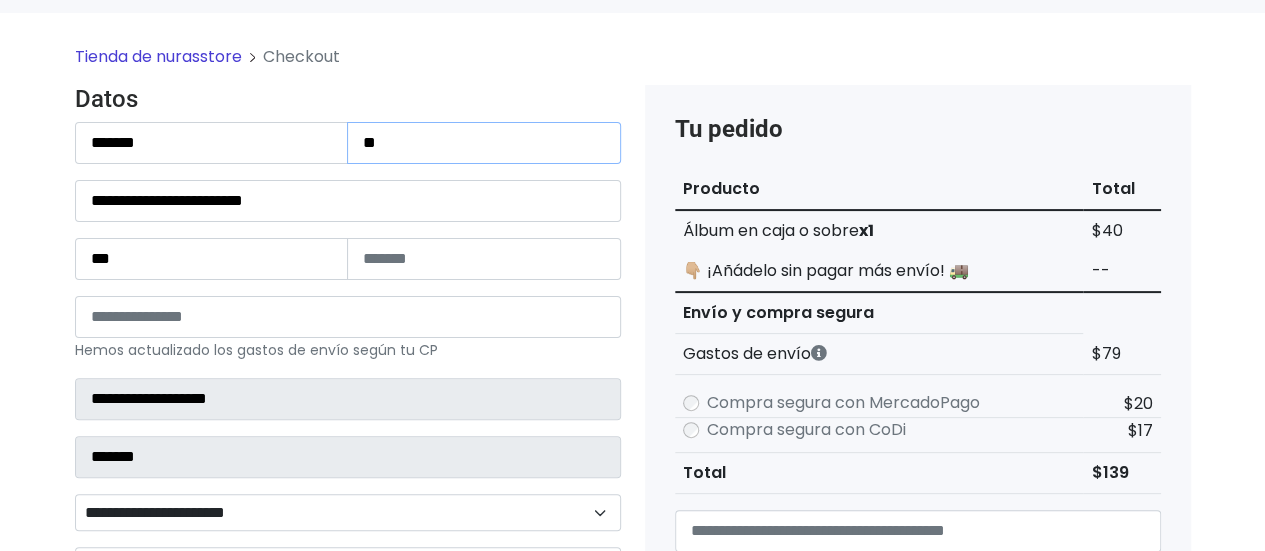 type on "*" 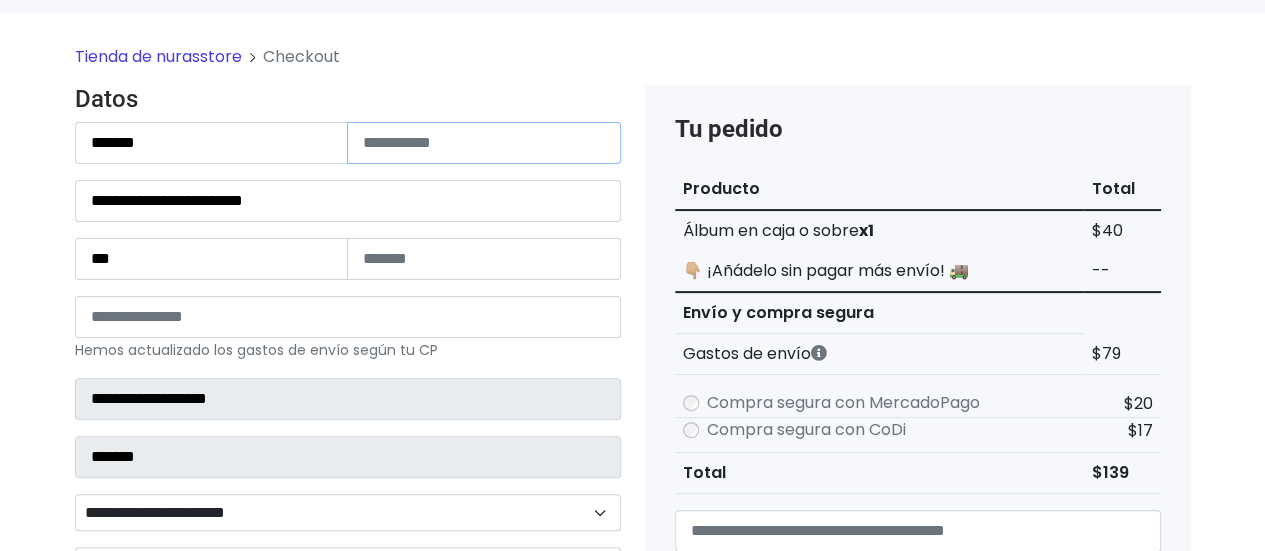 type 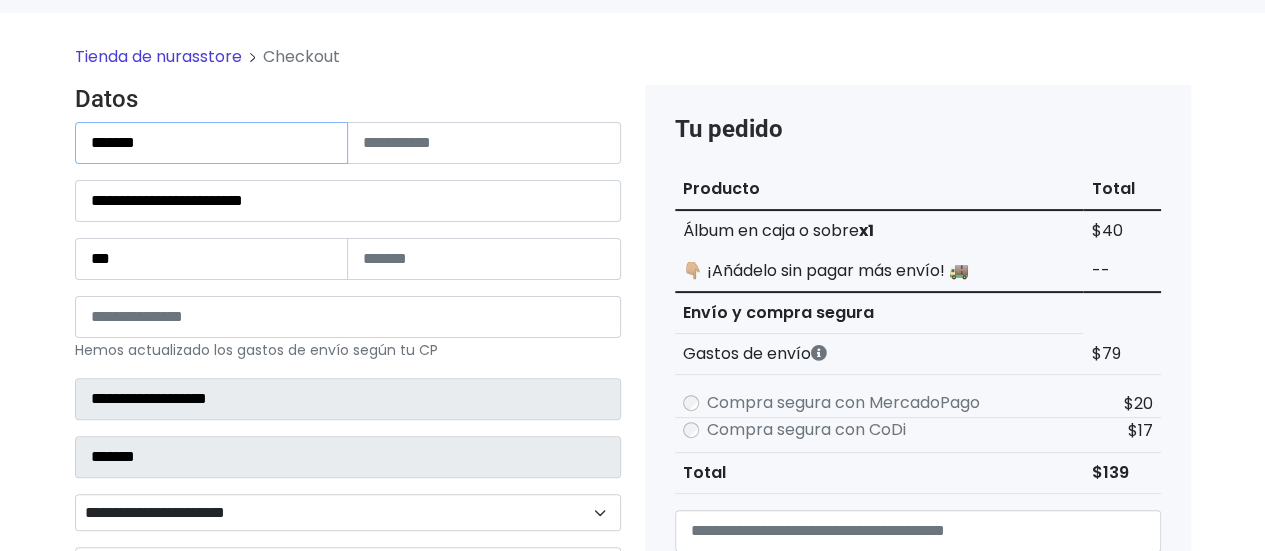 click on "*******" at bounding box center (212, 143) 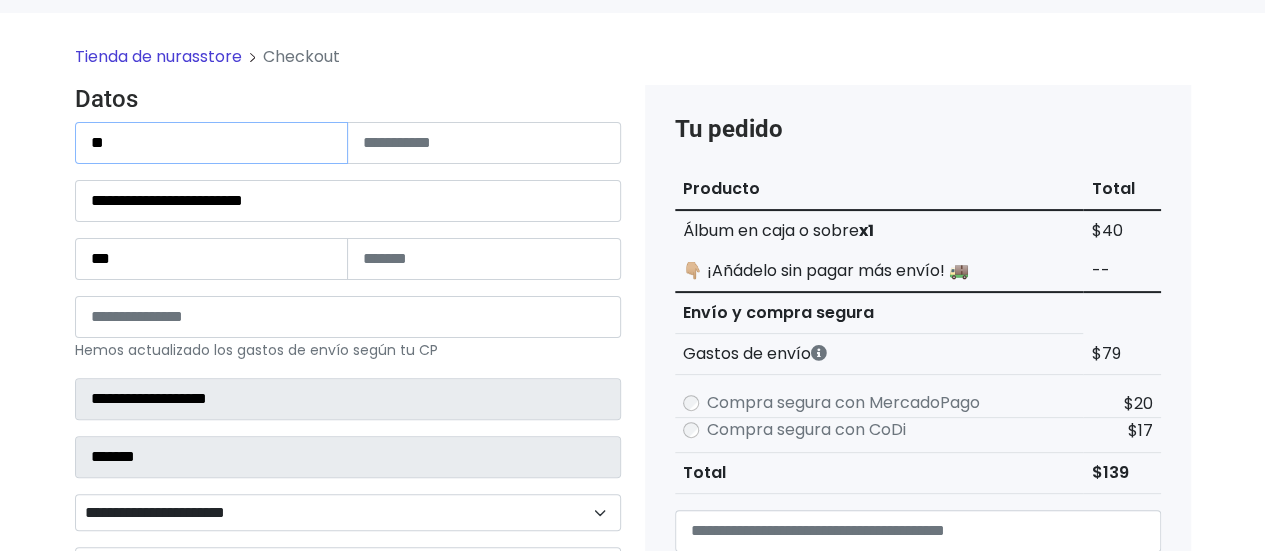 type on "*" 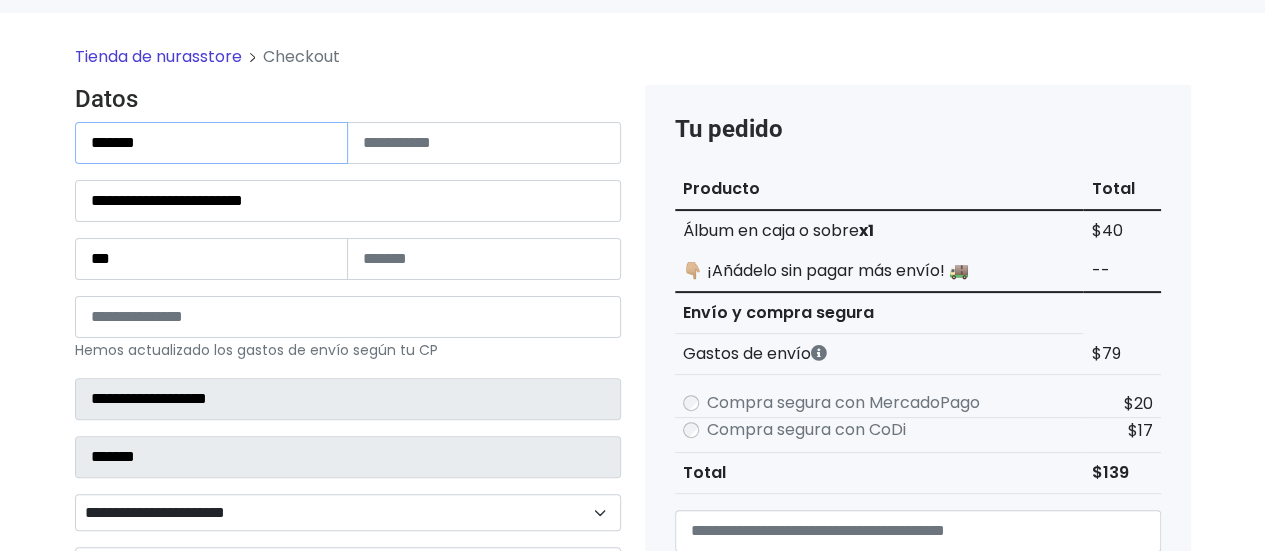 type on "*******" 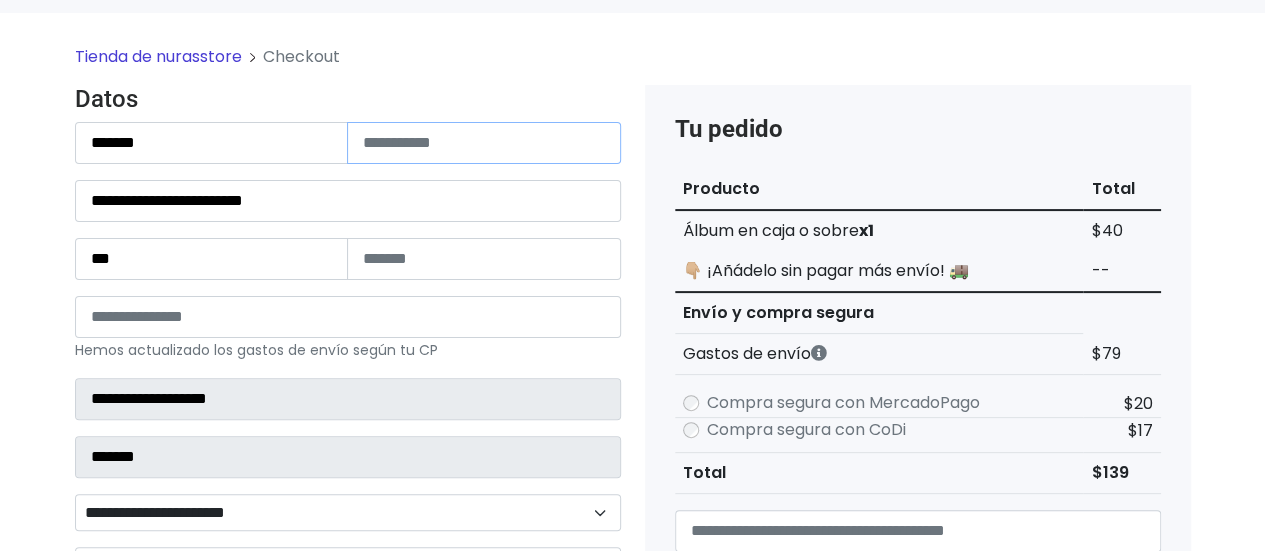 click at bounding box center [484, 143] 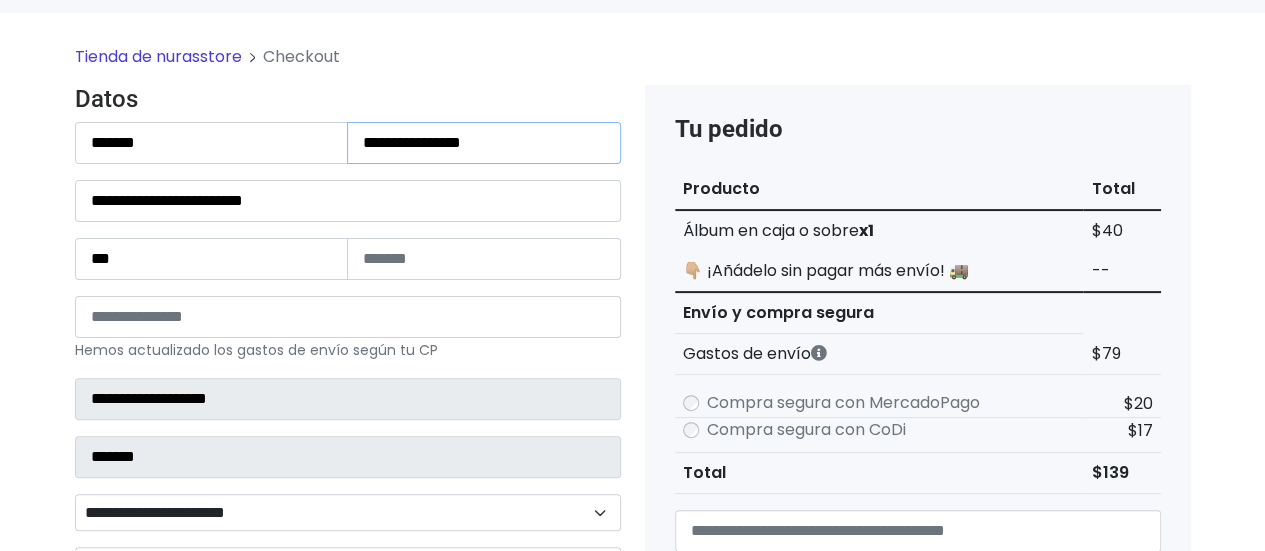 type on "**********" 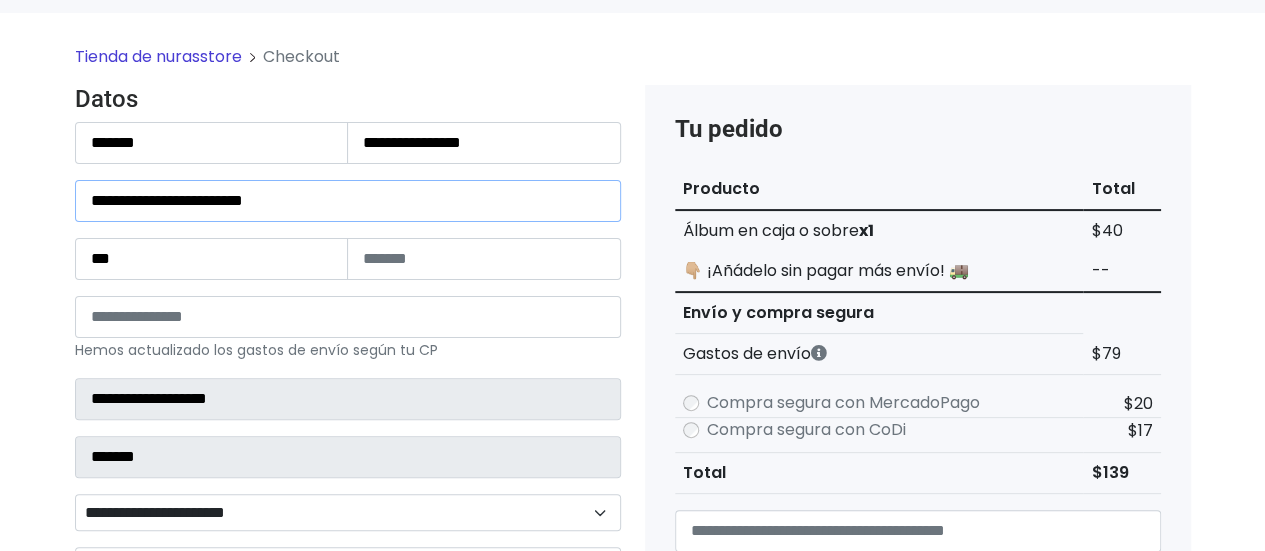 click on "**********" at bounding box center (348, 201) 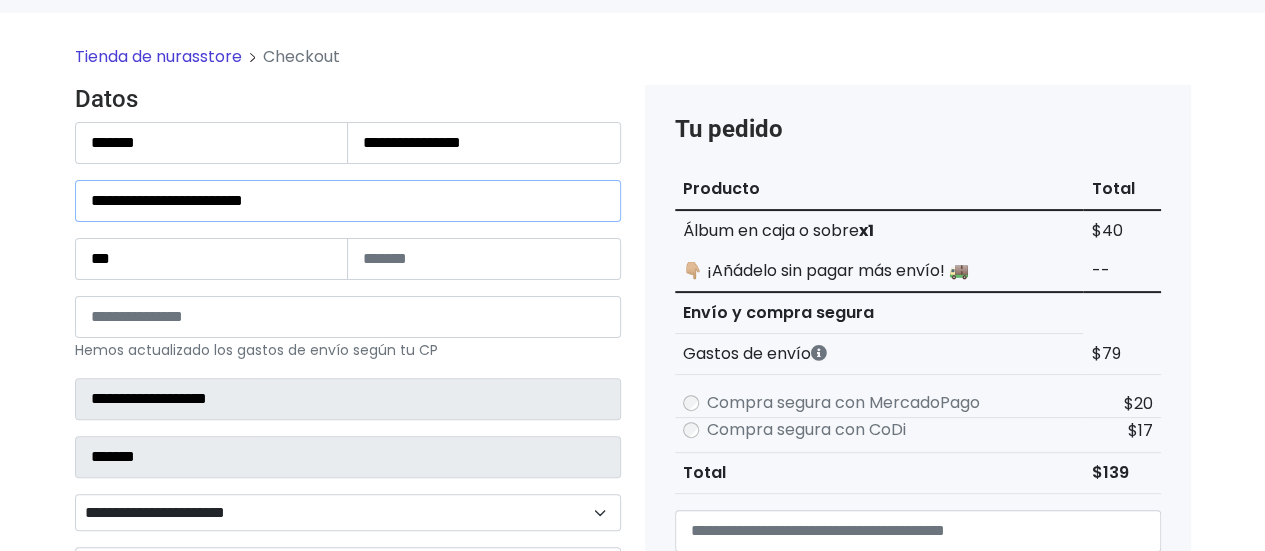 drag, startPoint x: 316, startPoint y: 205, endPoint x: 62, endPoint y: 188, distance: 254.56827 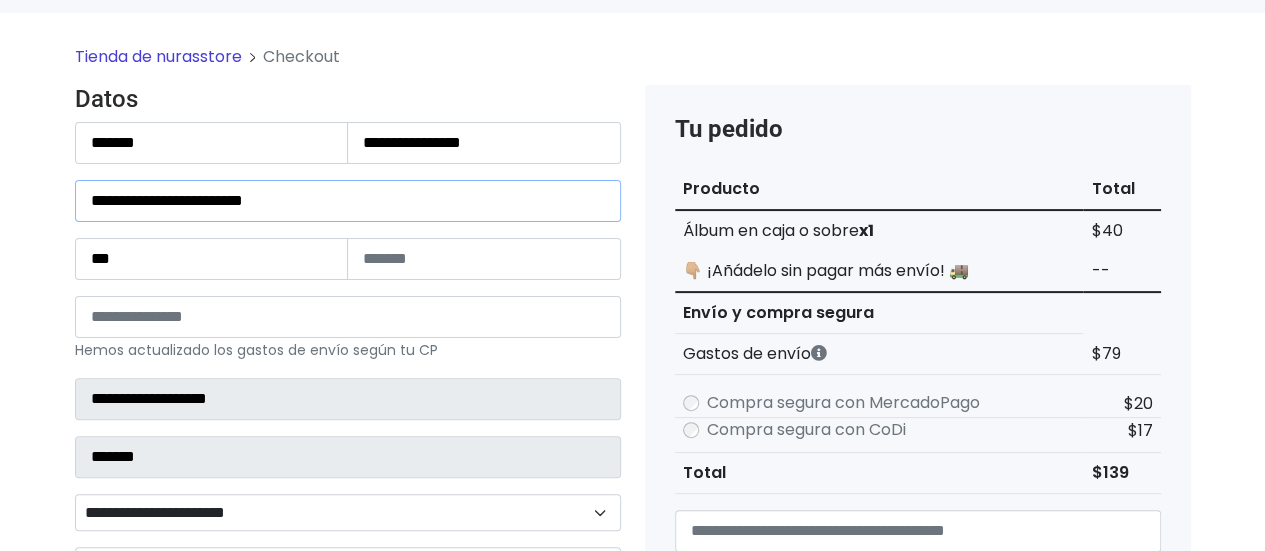 click on "Datos
Información de Estafeta
Este CP es Ocurre Forzoso para Estafeta , por lo tanto es  responsabilidad del comprador hacer seguimiento del pedido y recogerlo en sucursal . No se hace devolución del costo de envío si el pedido regresa a remitente.
📦 ¿Dónde lo tengo que recoger?
Con tu número de seguimiento podrás ingresar al sitio de Estafeta para rastrearlo, una vez en sucursal se indicará la dirección exacta de recolección. Será una sucursal cercana a tu domicilio.
📦 ¿Cómo obtengo mi número de seguimiento?
Después de tu compra te llegará un correo con el número de seguimiento y link Estafeta.
📦 ¿Cómo sé cuándo llegará?" at bounding box center (348, 690) 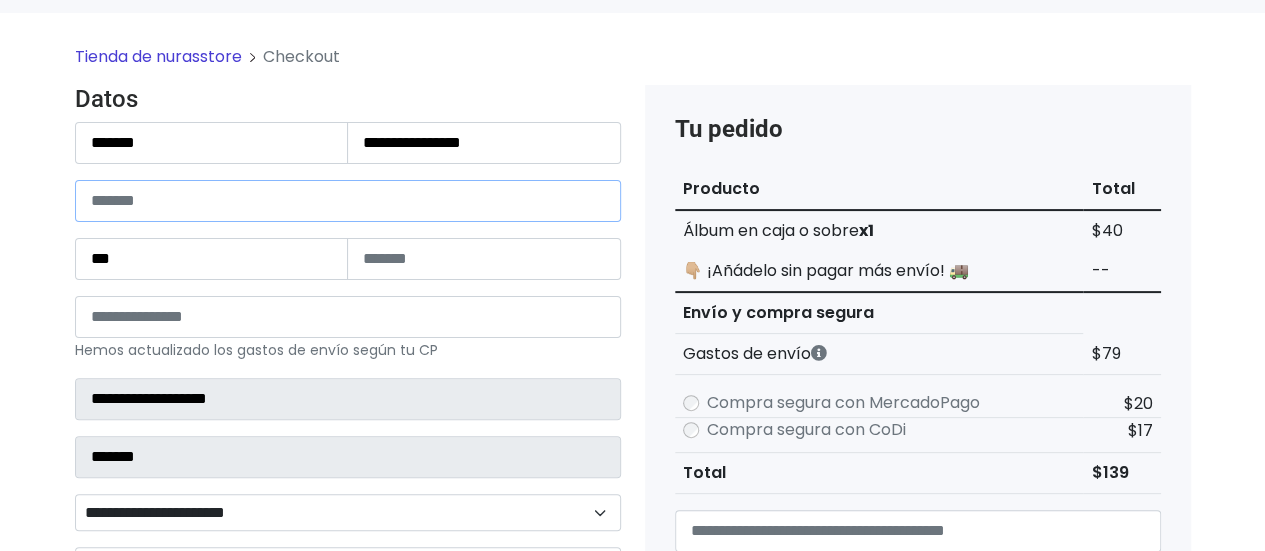 type on "*" 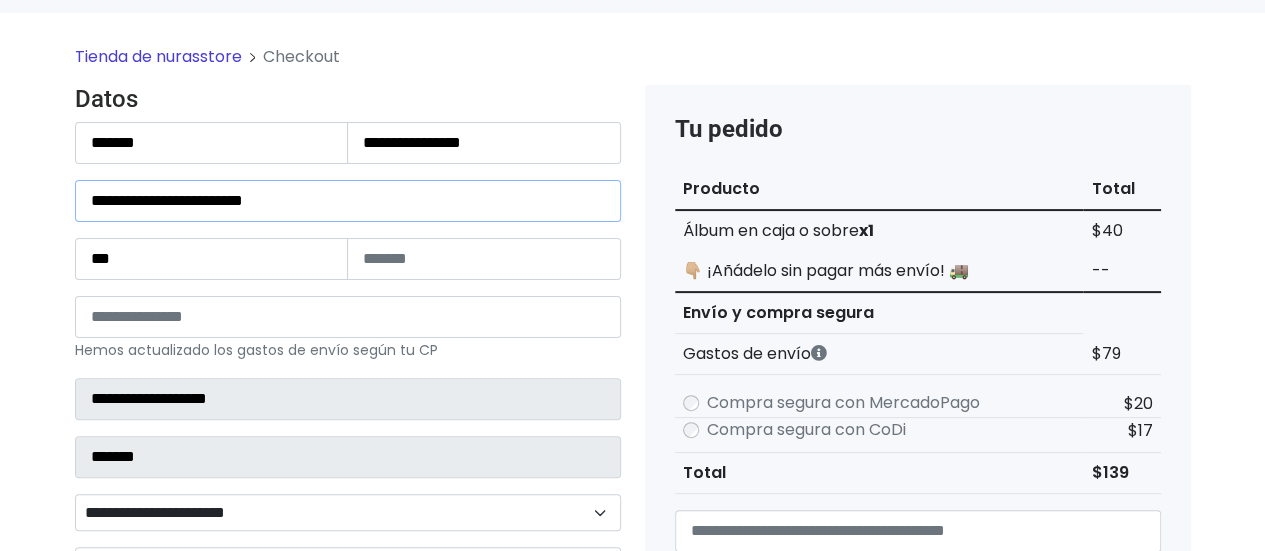 type on "**********" 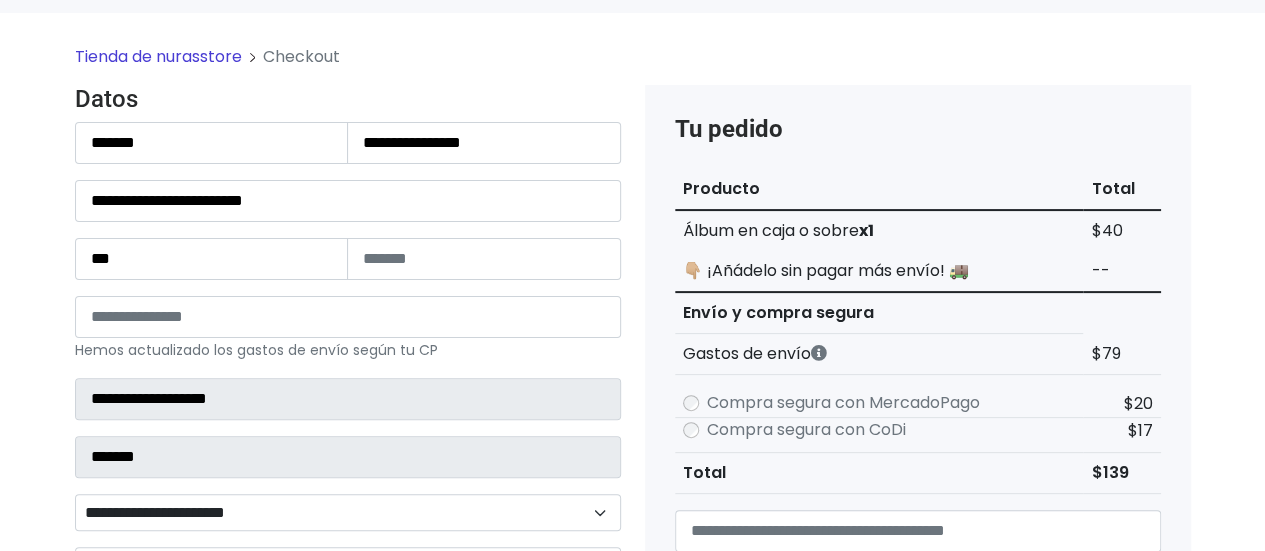 click on "Tienda de nurasstore
Checkout
Datos
Información de Estafeta
Este CP es Ocurre Forzoso para Estafeta , por lo tanto es  responsabilidad del comprador hacer seguimiento del pedido y recogerlo en sucursal . No se hace devolución del costo de envío si el pedido regresa a remitente." at bounding box center [632, 670] 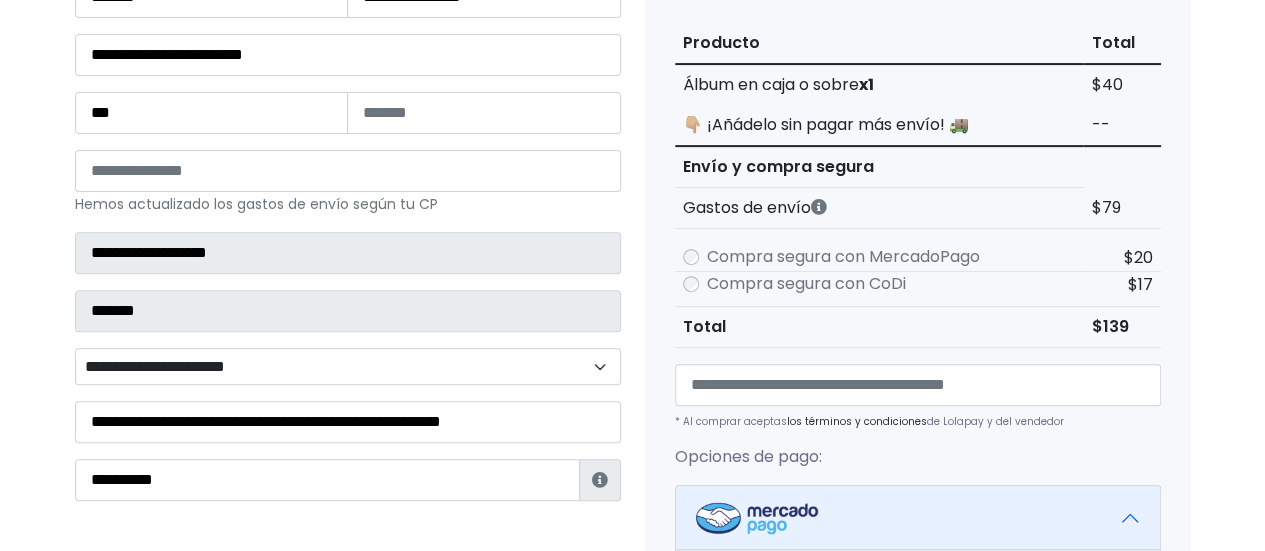 scroll, scrollTop: 268, scrollLeft: 0, axis: vertical 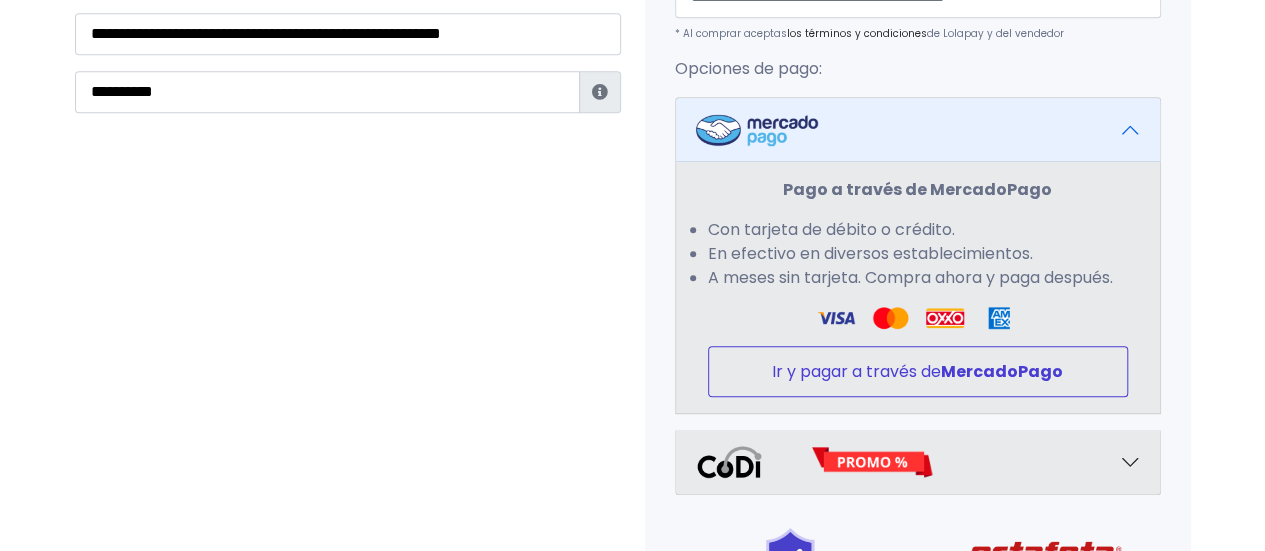 click on "Ir y pagar a través de  MercadoPago" at bounding box center (918, 371) 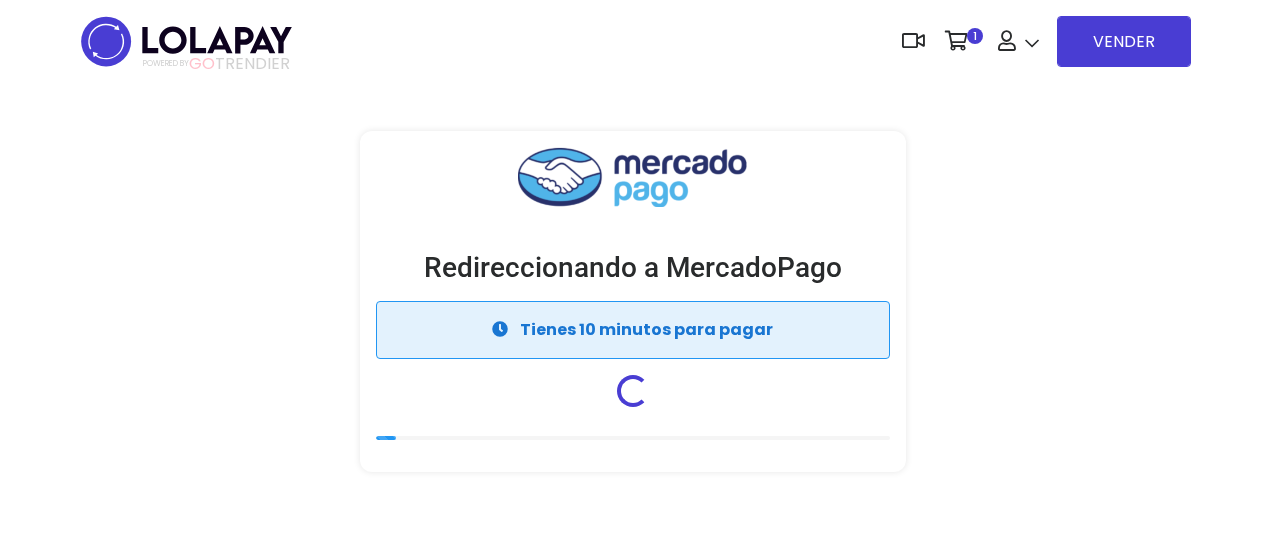 scroll, scrollTop: 0, scrollLeft: 0, axis: both 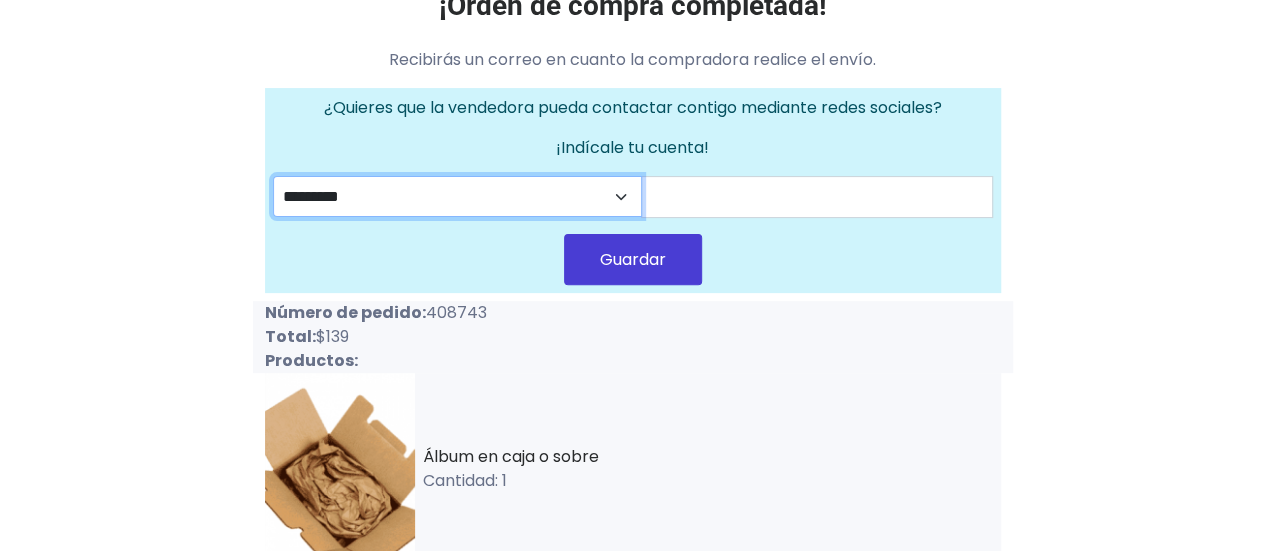click on "*********
********" at bounding box center (458, 196) 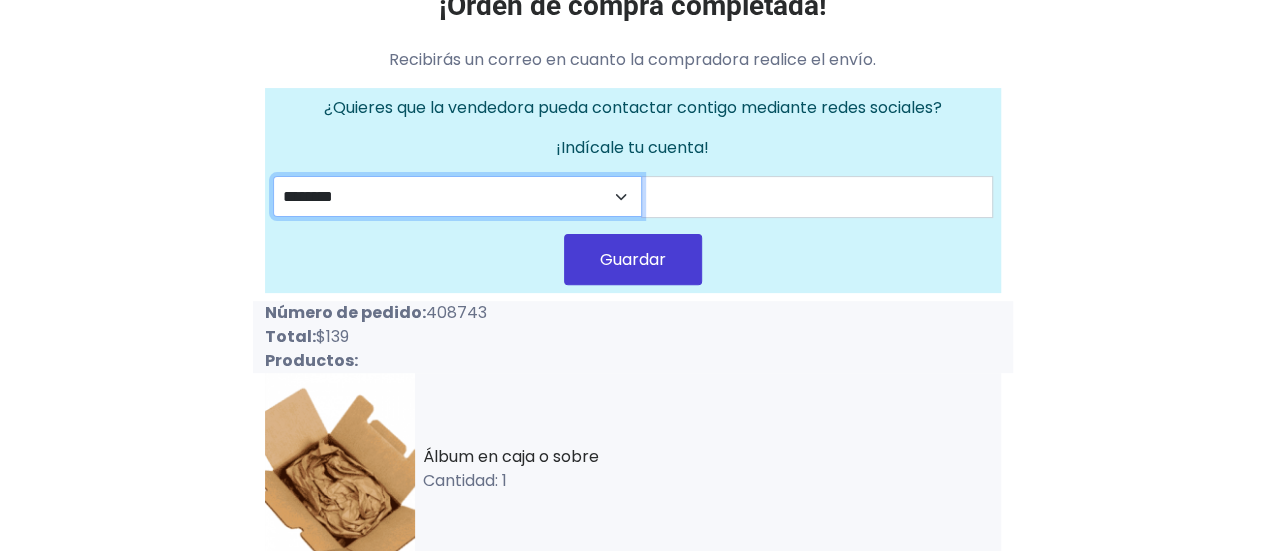 click on "*********
********" at bounding box center [458, 196] 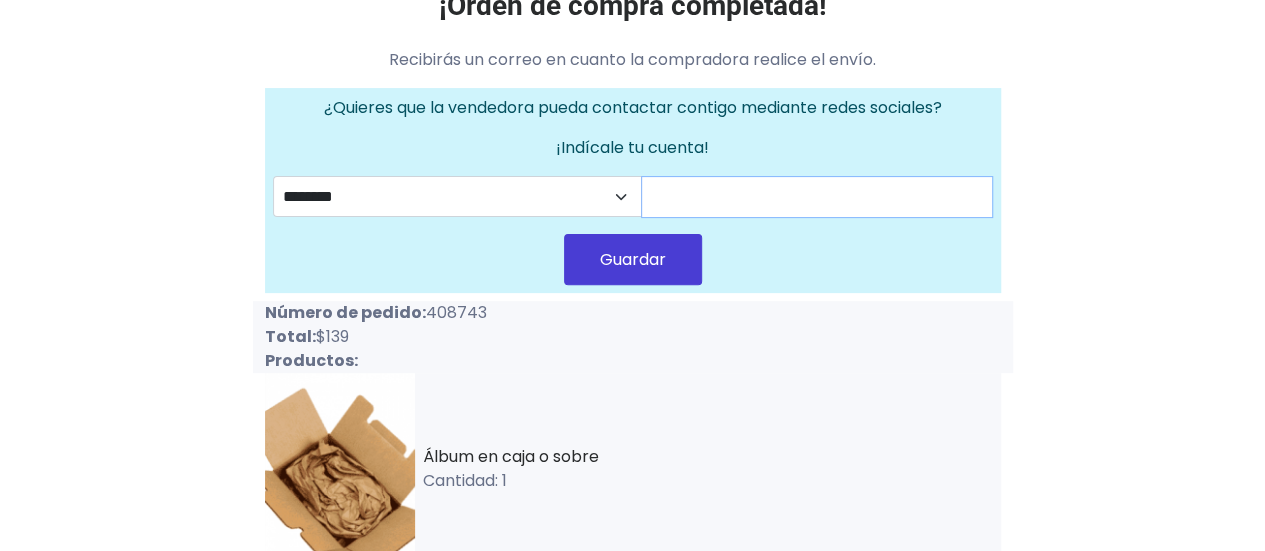 click at bounding box center (817, 197) 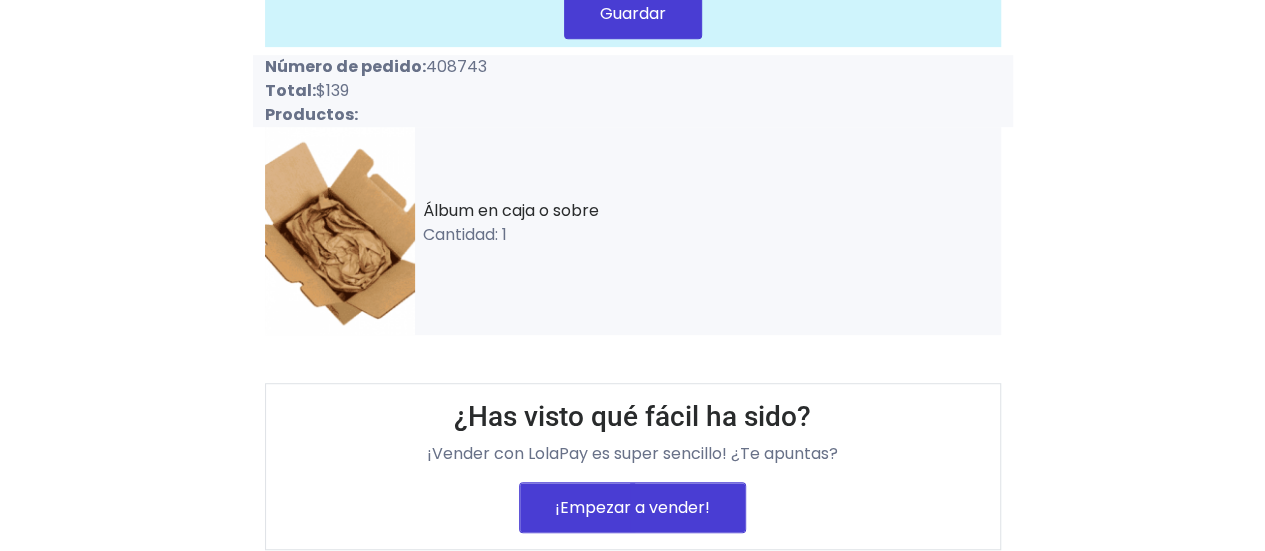 scroll, scrollTop: 167, scrollLeft: 0, axis: vertical 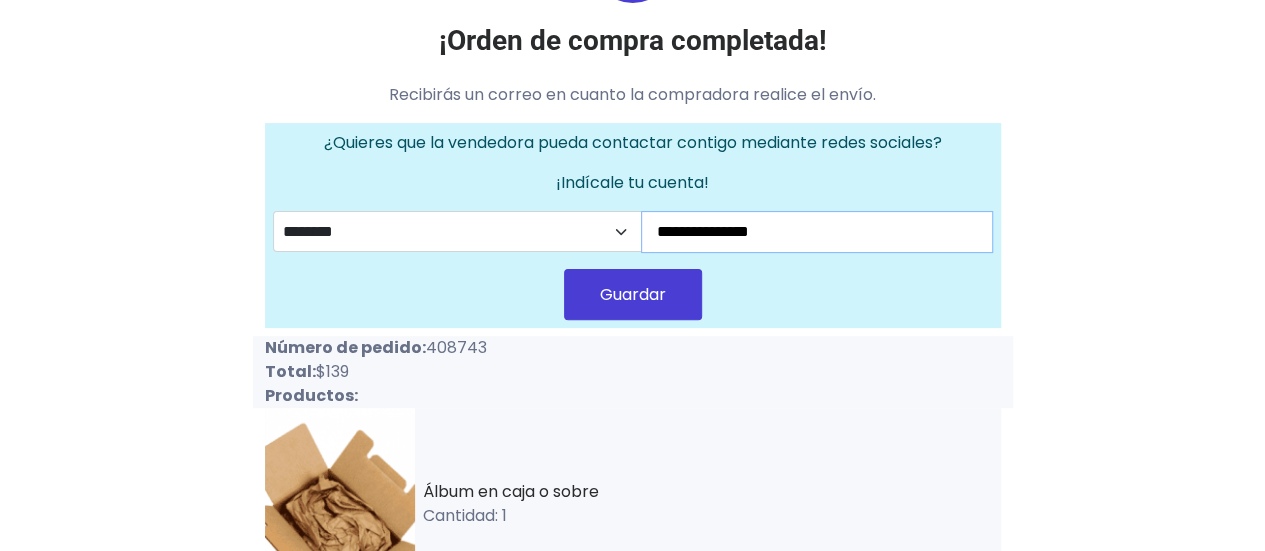 type on "**********" 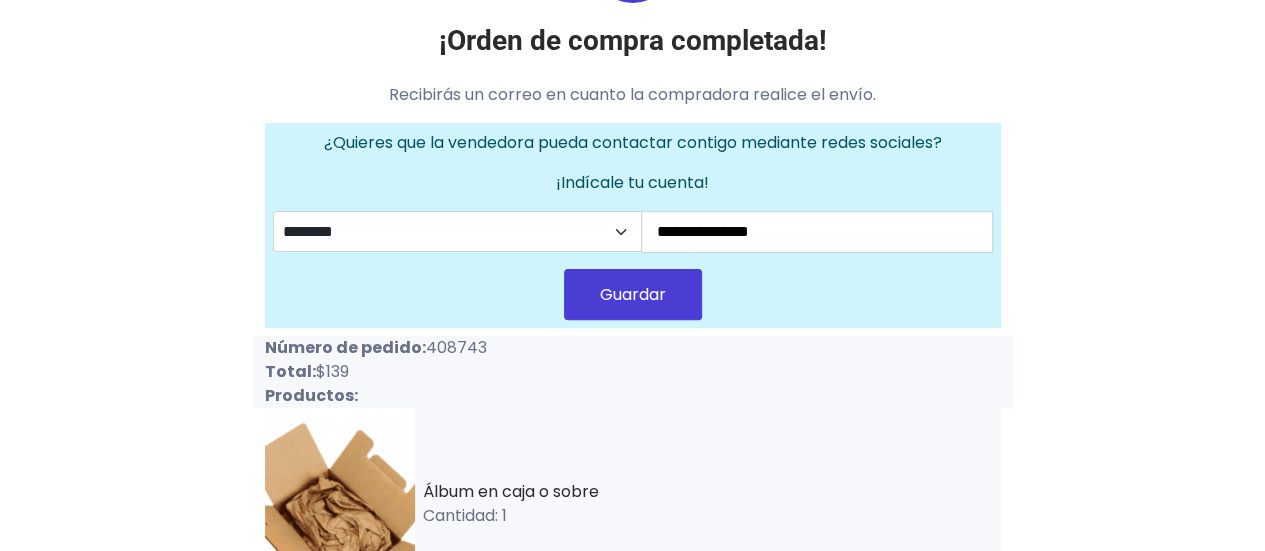 click on "Guardar" at bounding box center [633, 294] 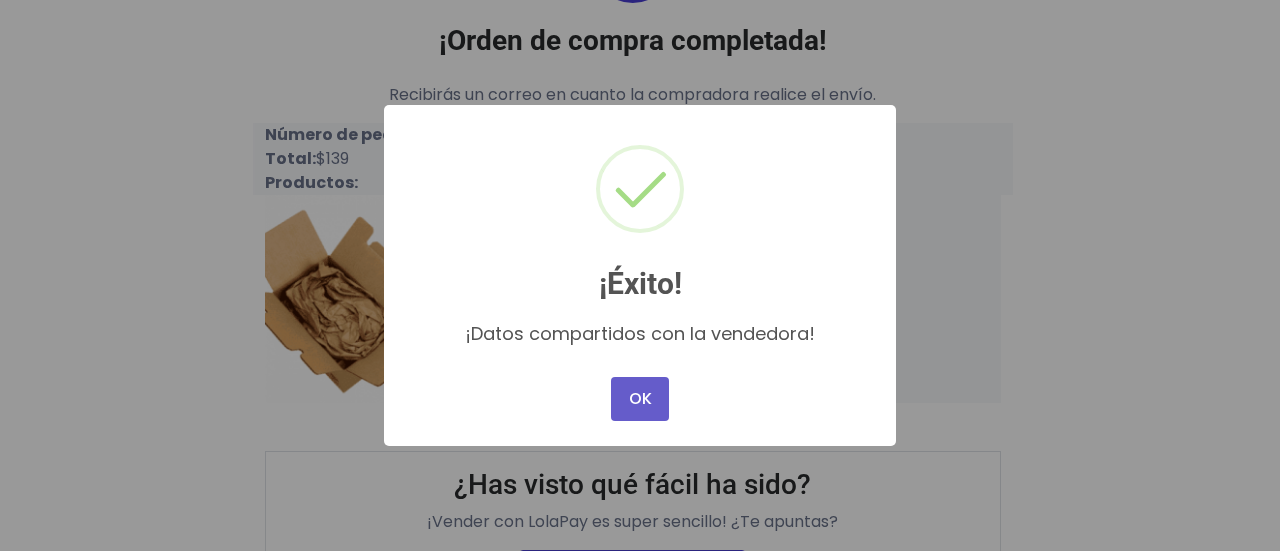 click on "OK" at bounding box center (640, 399) 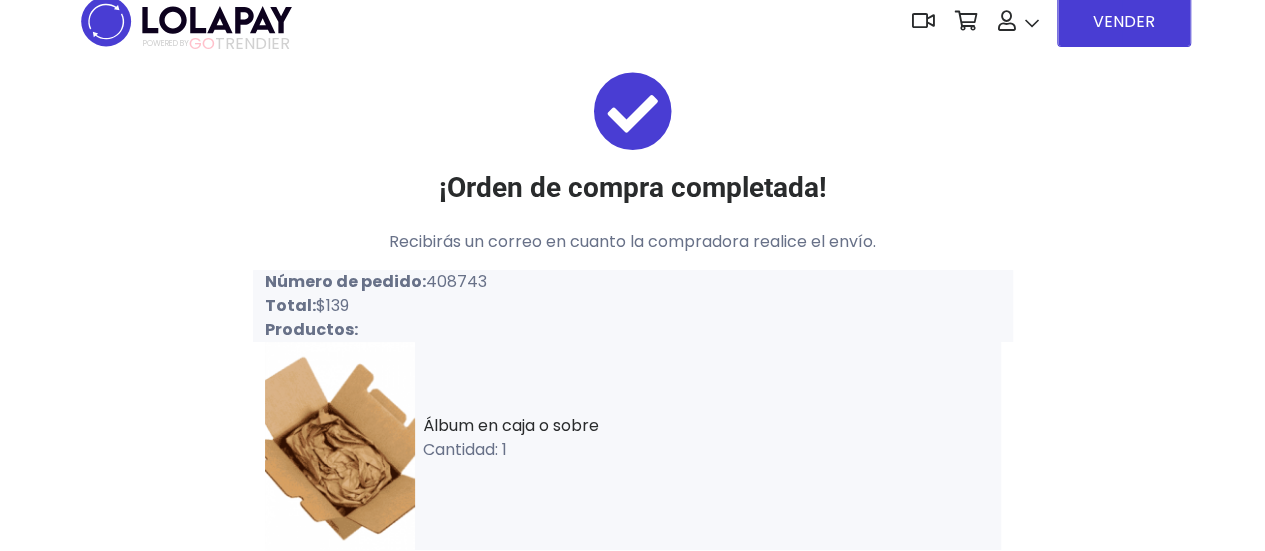 scroll, scrollTop: 0, scrollLeft: 0, axis: both 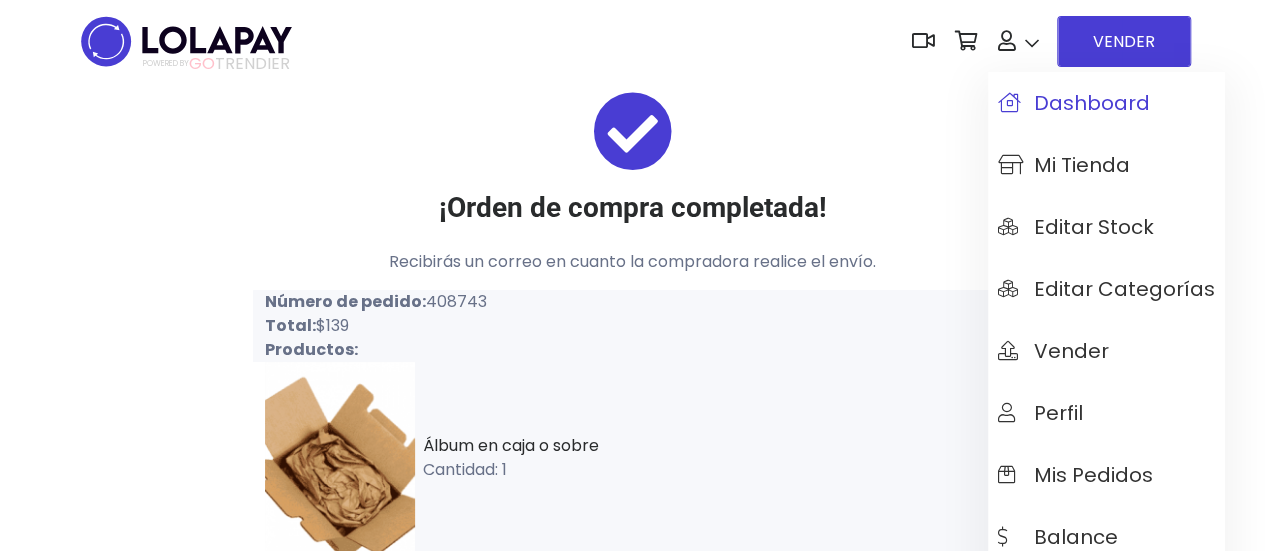 click on "Dashboard" at bounding box center (1074, 103) 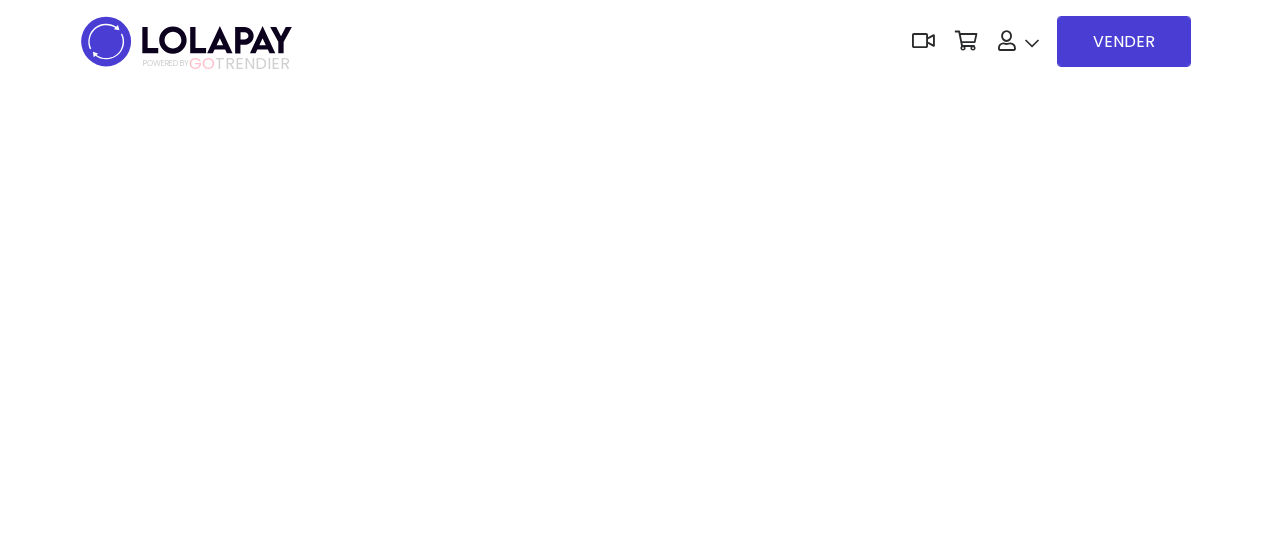 scroll, scrollTop: 0, scrollLeft: 0, axis: both 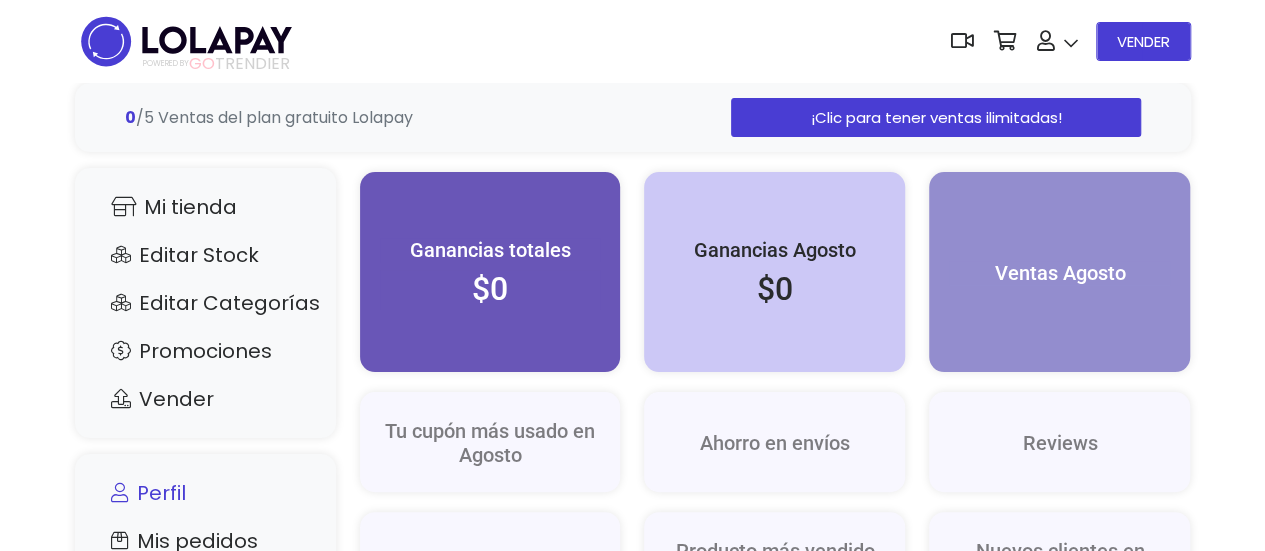 click on "Perfil" at bounding box center [205, 493] 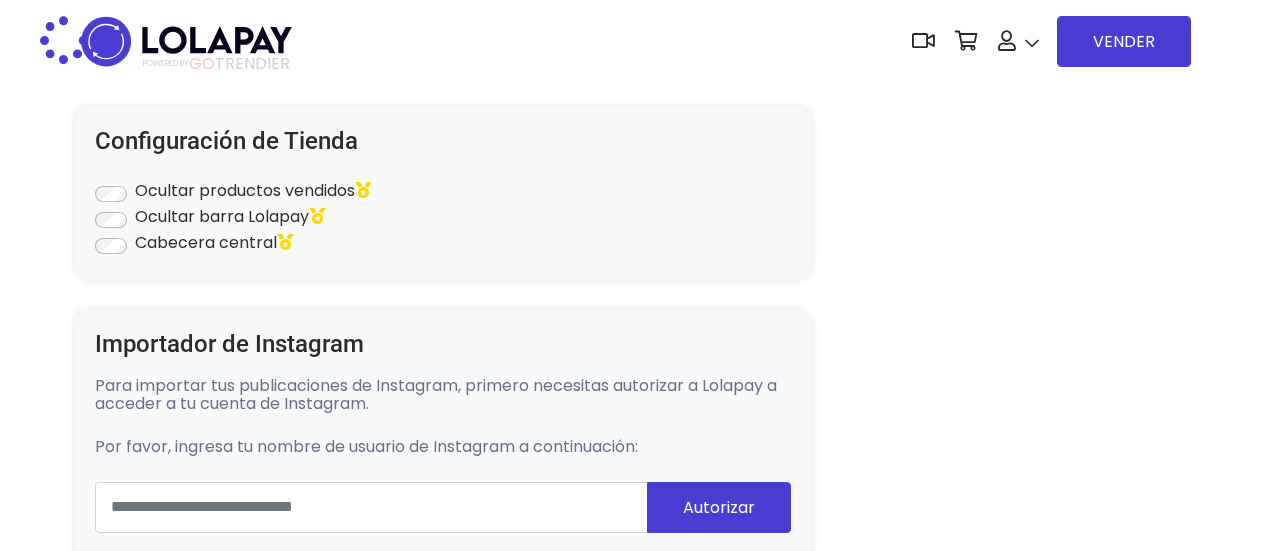 scroll, scrollTop: 0, scrollLeft: 0, axis: both 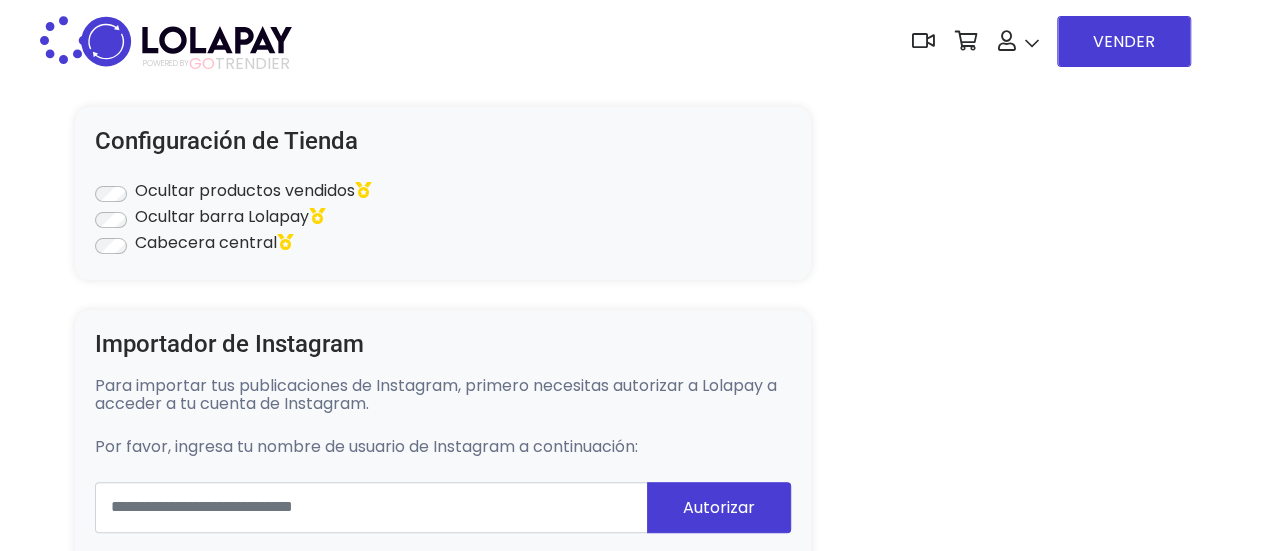 type on "**********" 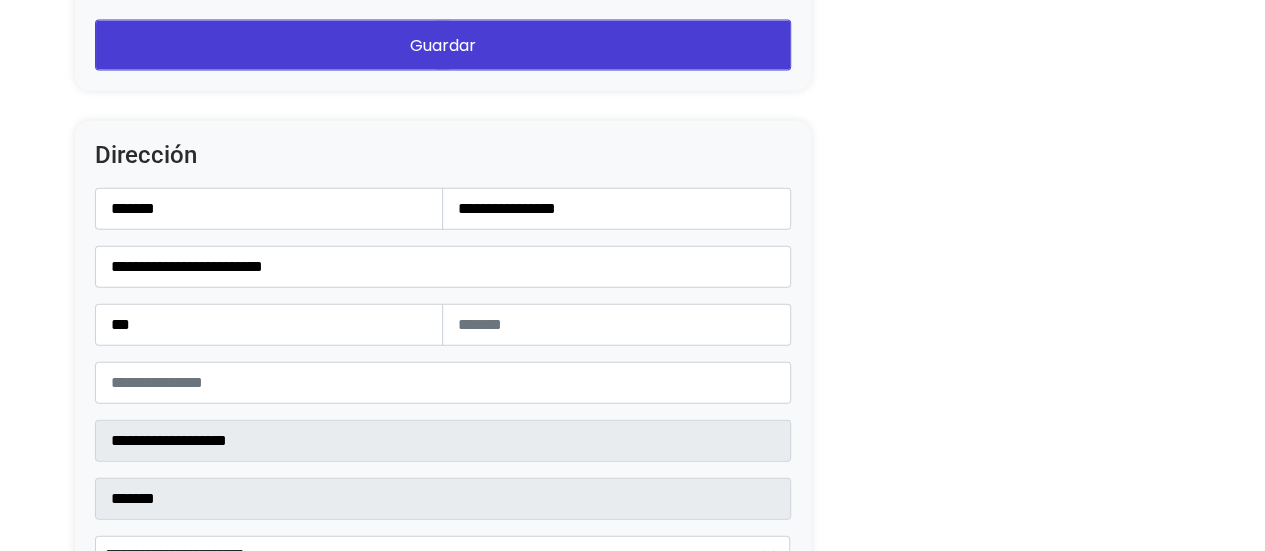 scroll, scrollTop: 2350, scrollLeft: 0, axis: vertical 